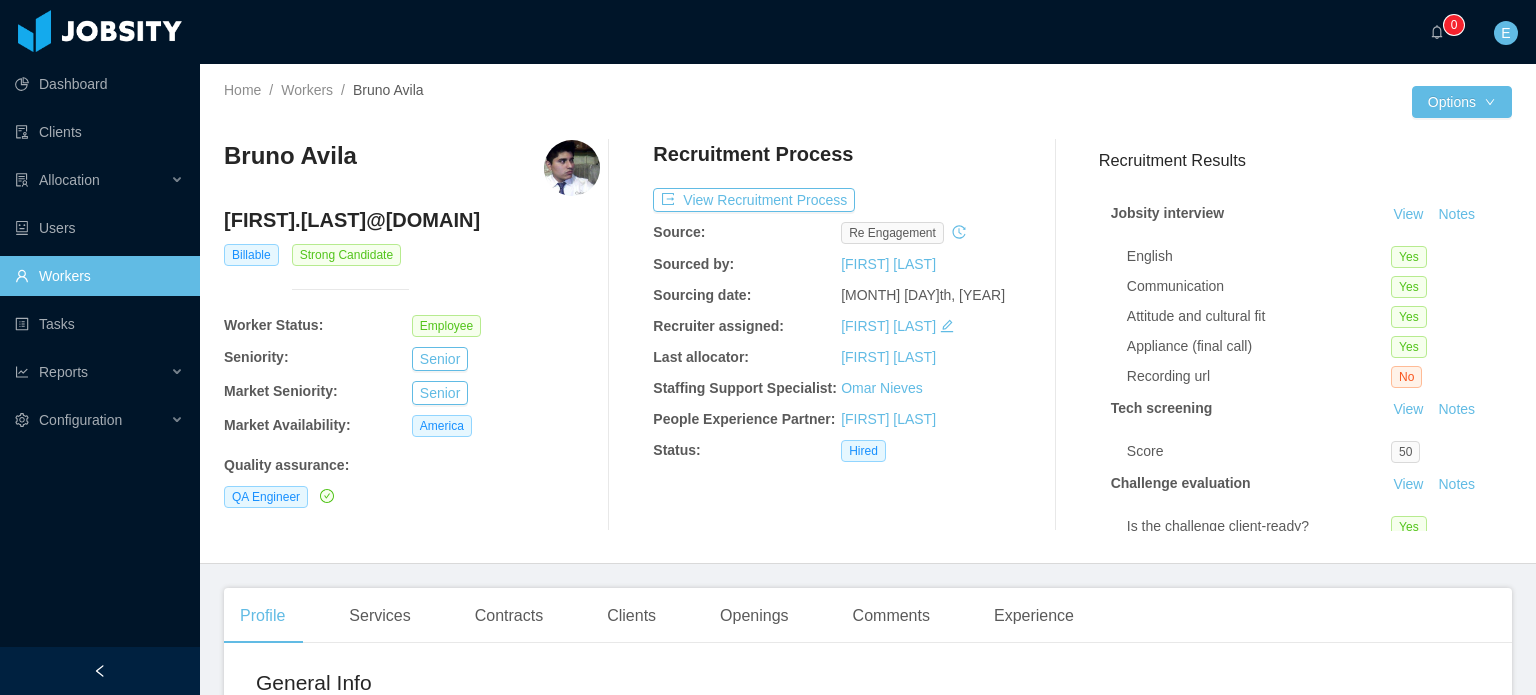 scroll, scrollTop: 0, scrollLeft: 0, axis: both 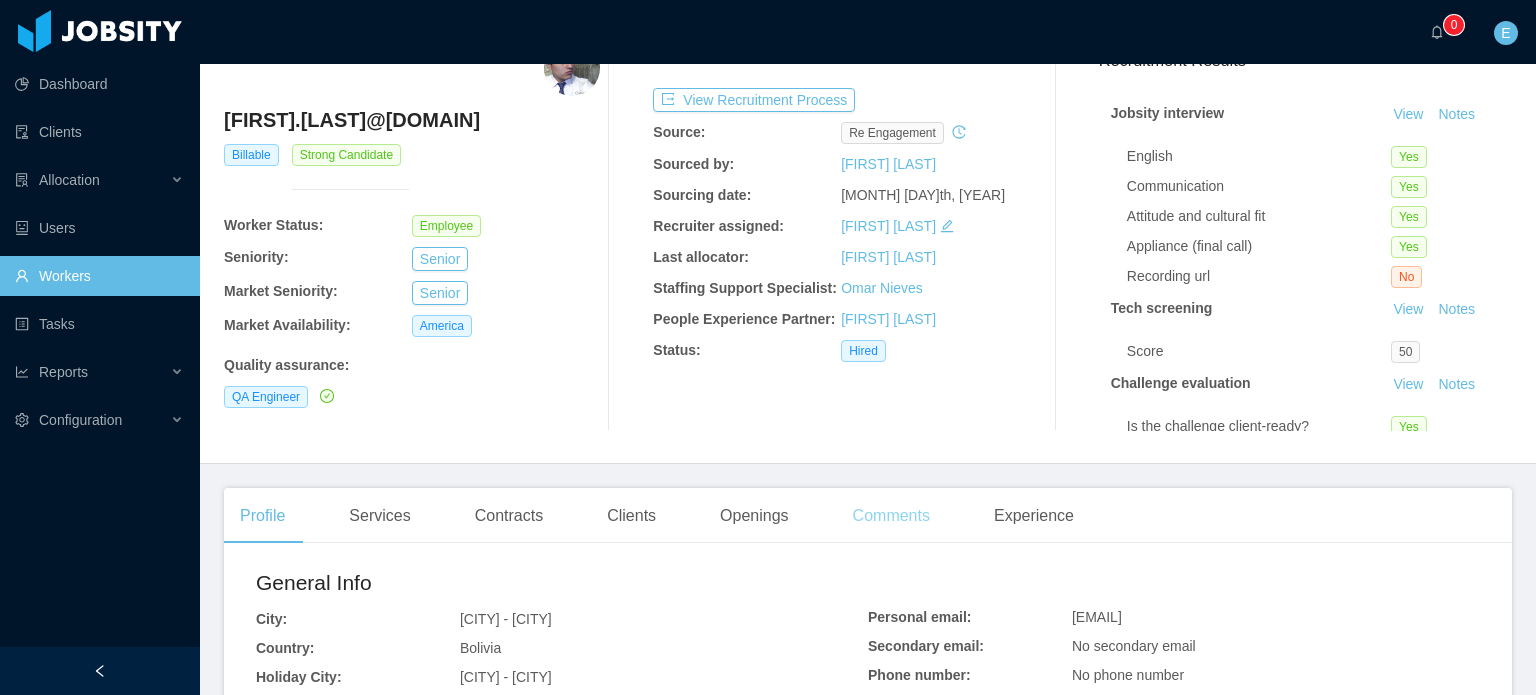 click on "Comments" at bounding box center (891, 516) 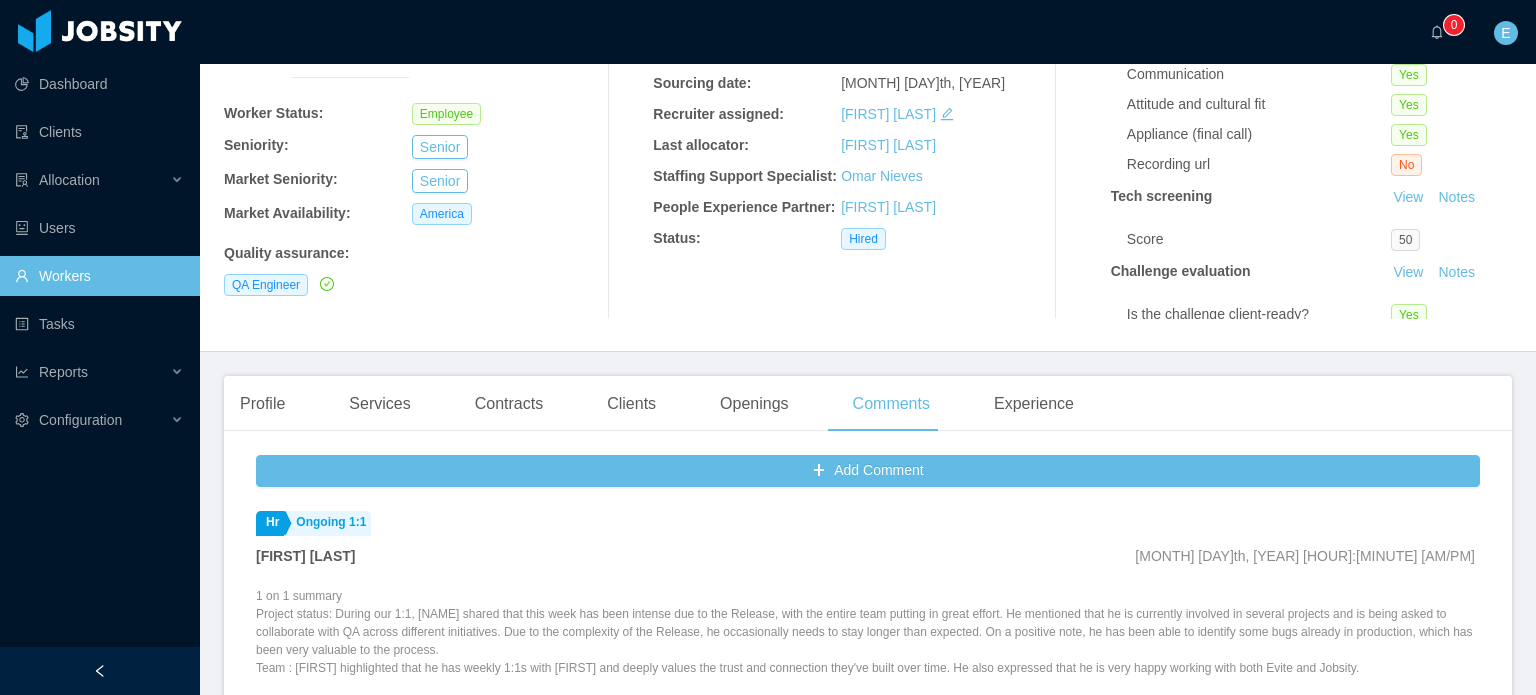 scroll, scrollTop: 0, scrollLeft: 0, axis: both 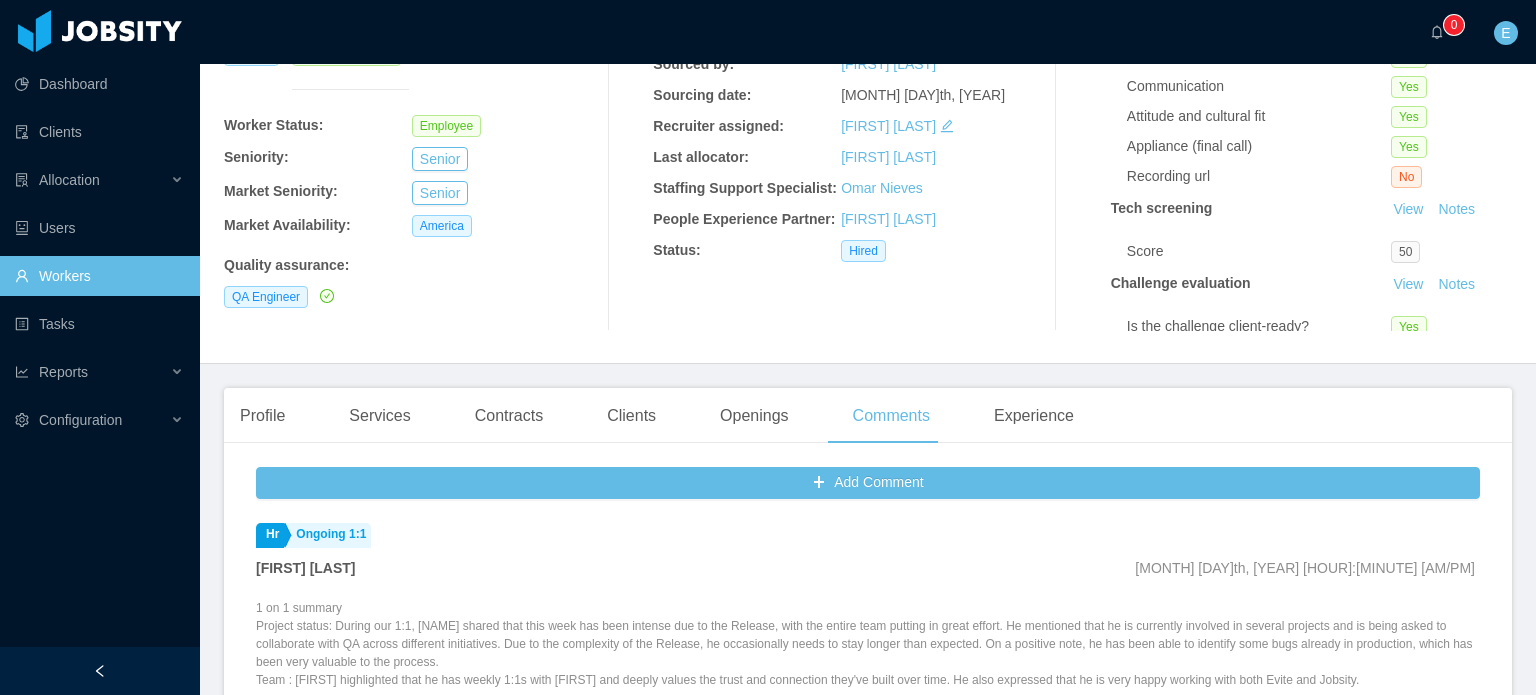 click on "Add Comment Hr Ongoing 1:1 [FIRST] [LAST] [MONTH] [DAY]th, [YEAR] [TIME] 1 on 1 summary Project status: During our 1:1, [NAME] shared that this week has been intense due to the Release, with the entire team putting in great effort. He mentioned that he is currently involved in several projects and is being asked to collaborate with QA across different initiatives. Due to the complexity of the Release, he occasionally needs to stay longer than expected. On a positive note, he has been able to identify some bugs already in production, which has been very valuable to the process. Team : [NAME] highlighted that he has weekly 1:1s with [NAME] and deeply values the trust and connection they've built over time. He also expressed that he is very happy working with both Evite and Jobsity. .st1{fill:#25231e} Positive Customer success management Client Feedback [FIRST] [LAST] [MONTH] [DAY]th, [YEAR] [TIME] 4 - Satisfied How would you rate the communication and responsiveness of Jobsity’s team? 4 – Well 4 – Well 3 – Adequately   Positive" at bounding box center (868, 803) 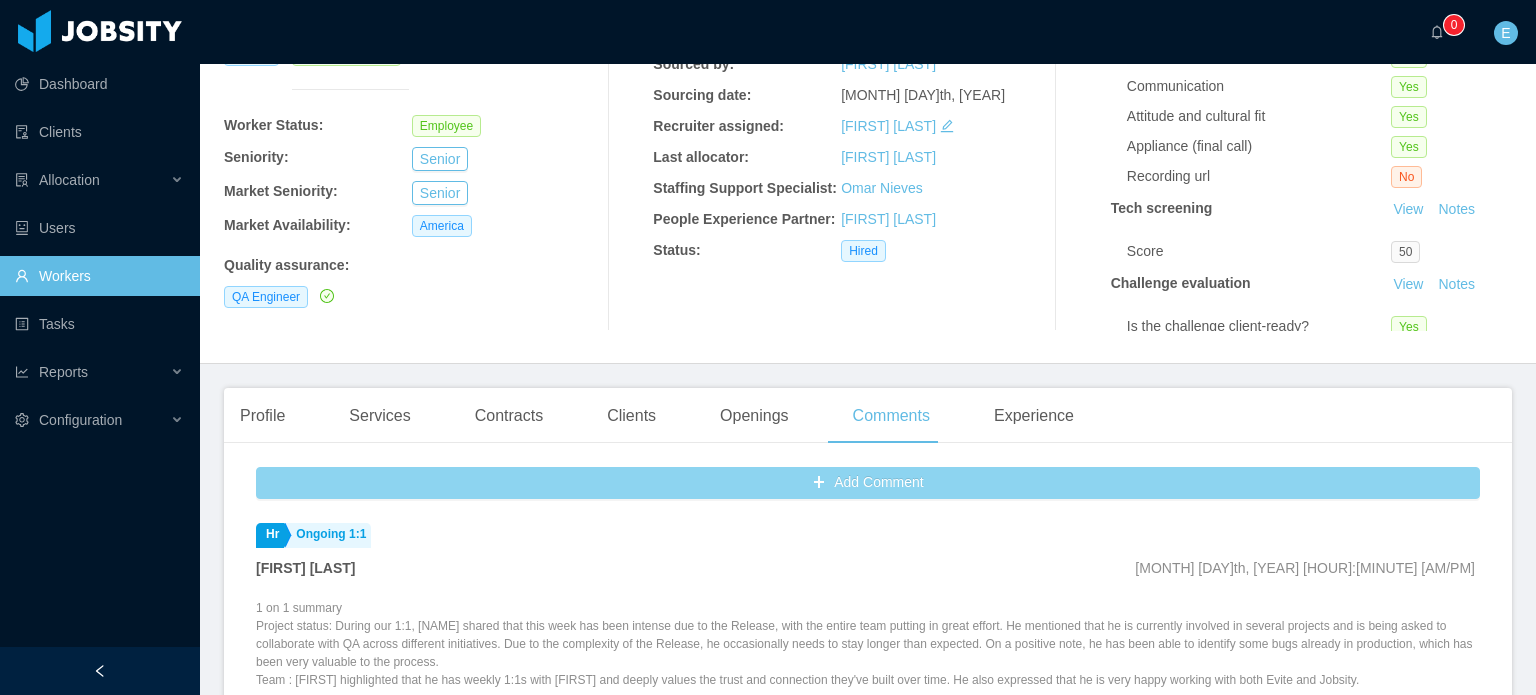 click on "Add Comment" at bounding box center [868, 483] 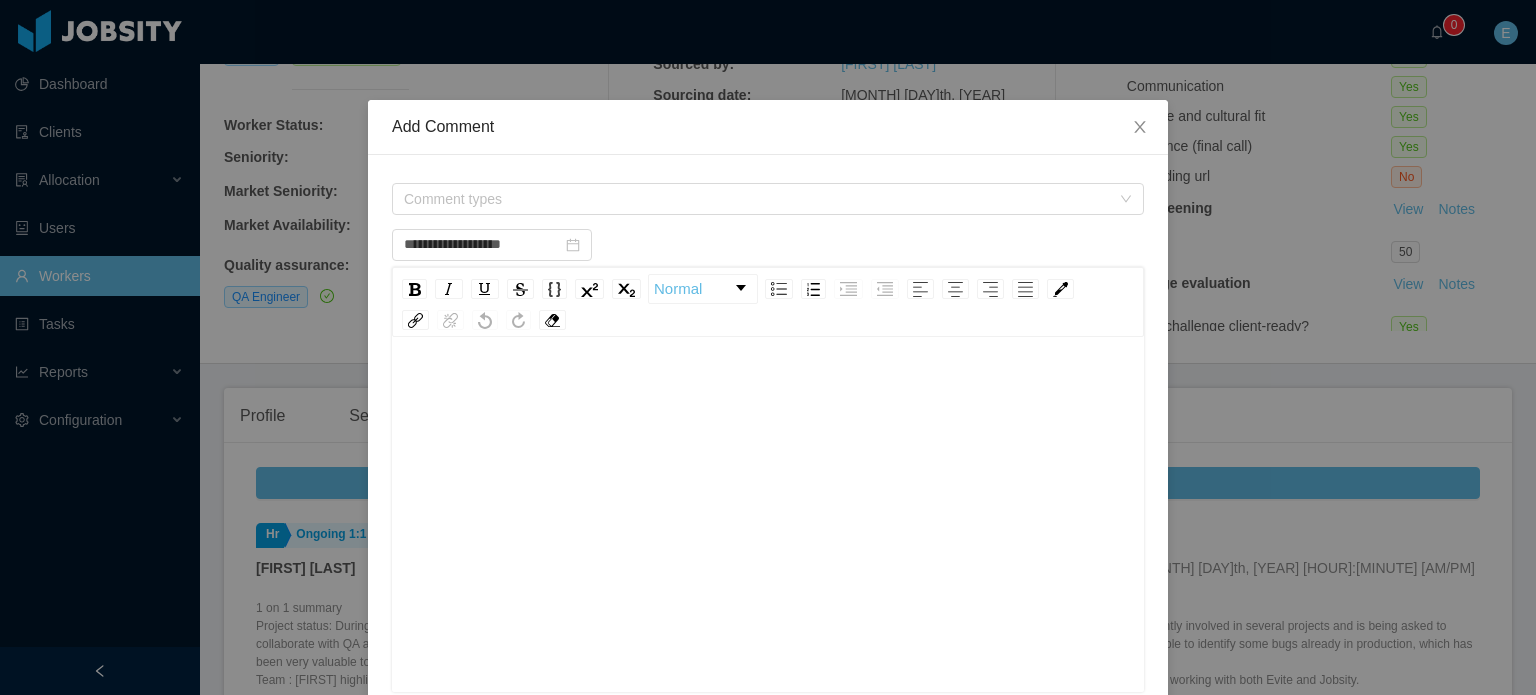 scroll, scrollTop: 44, scrollLeft: 0, axis: vertical 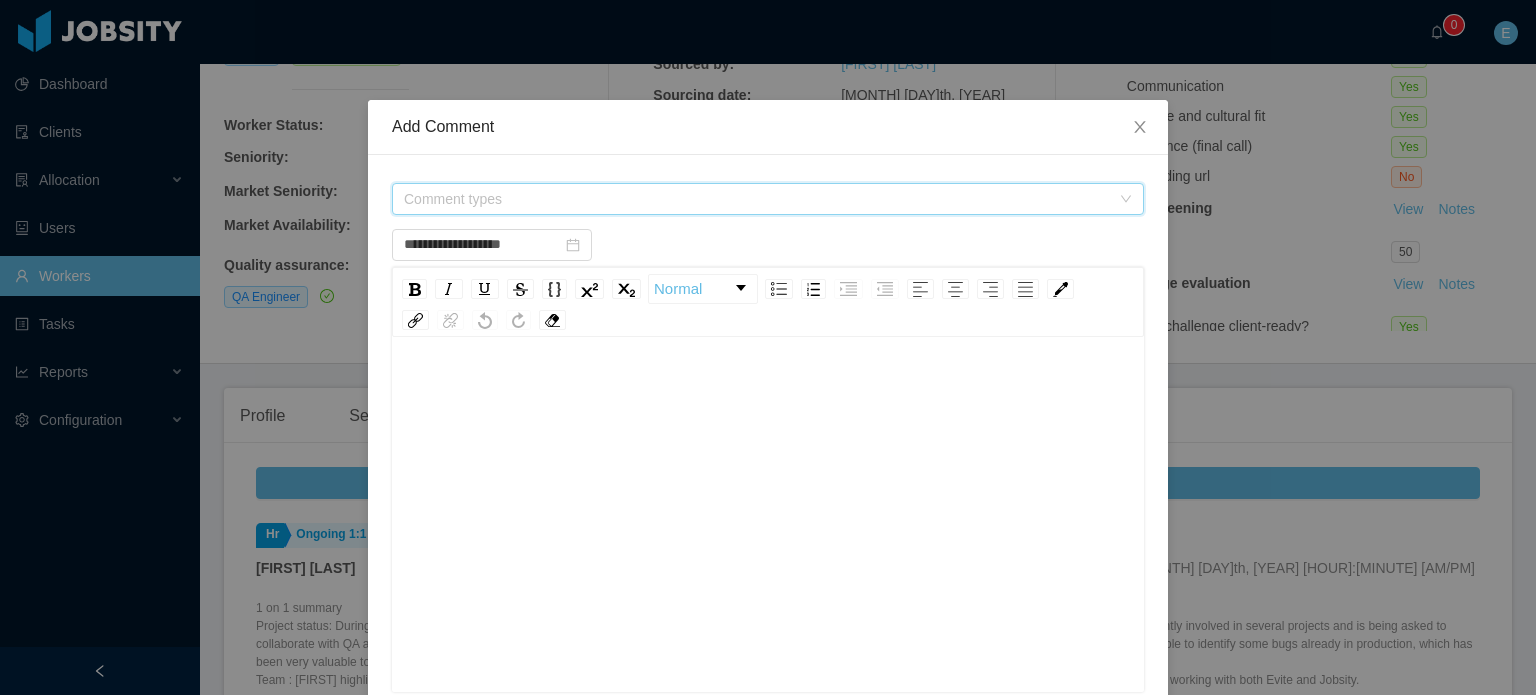 click on "Comment types" at bounding box center (757, 199) 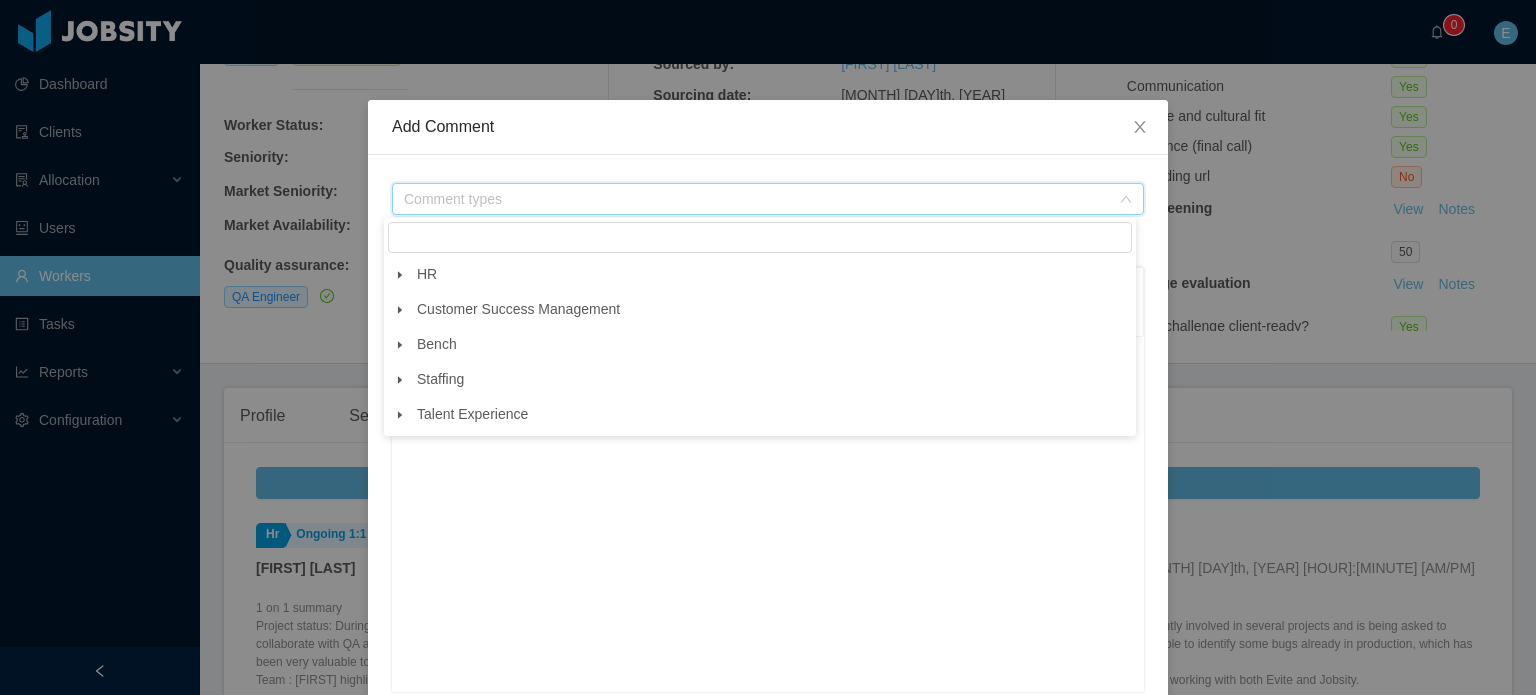 click 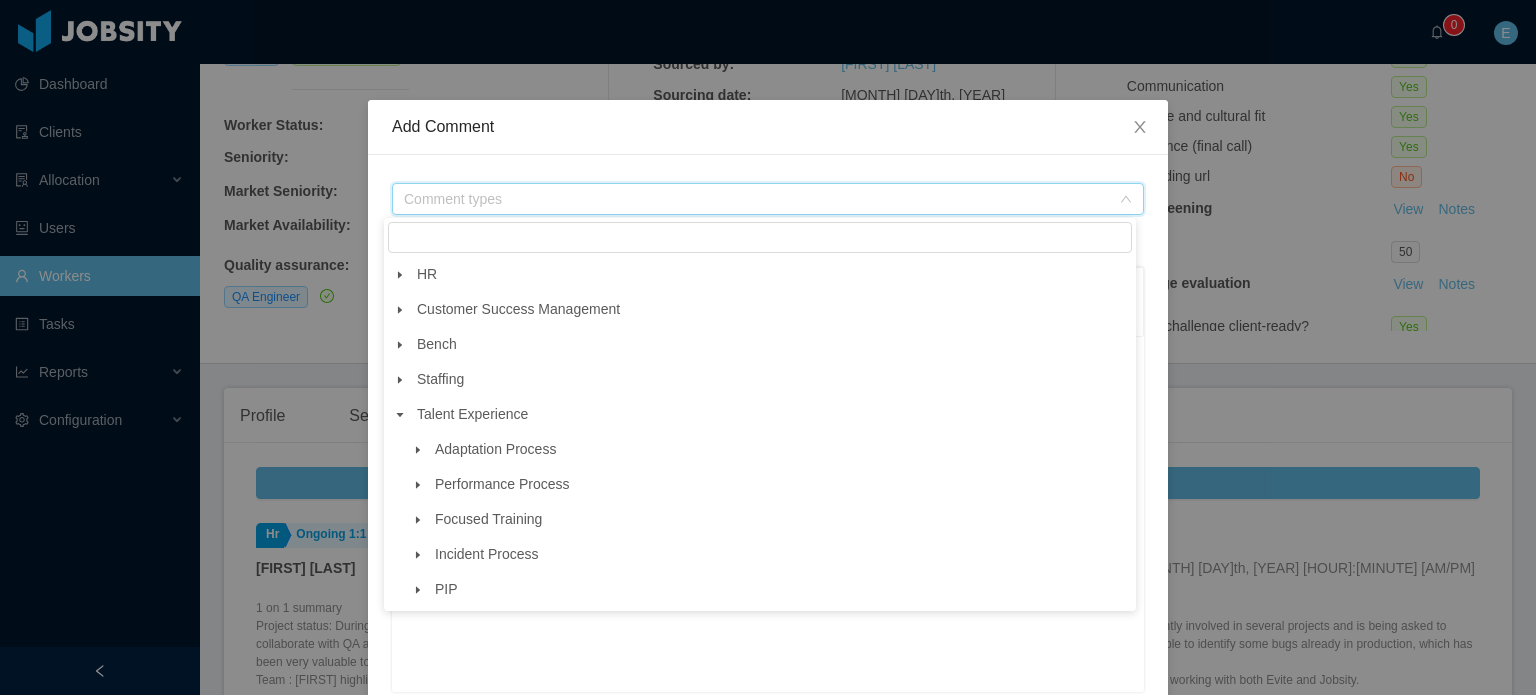 click 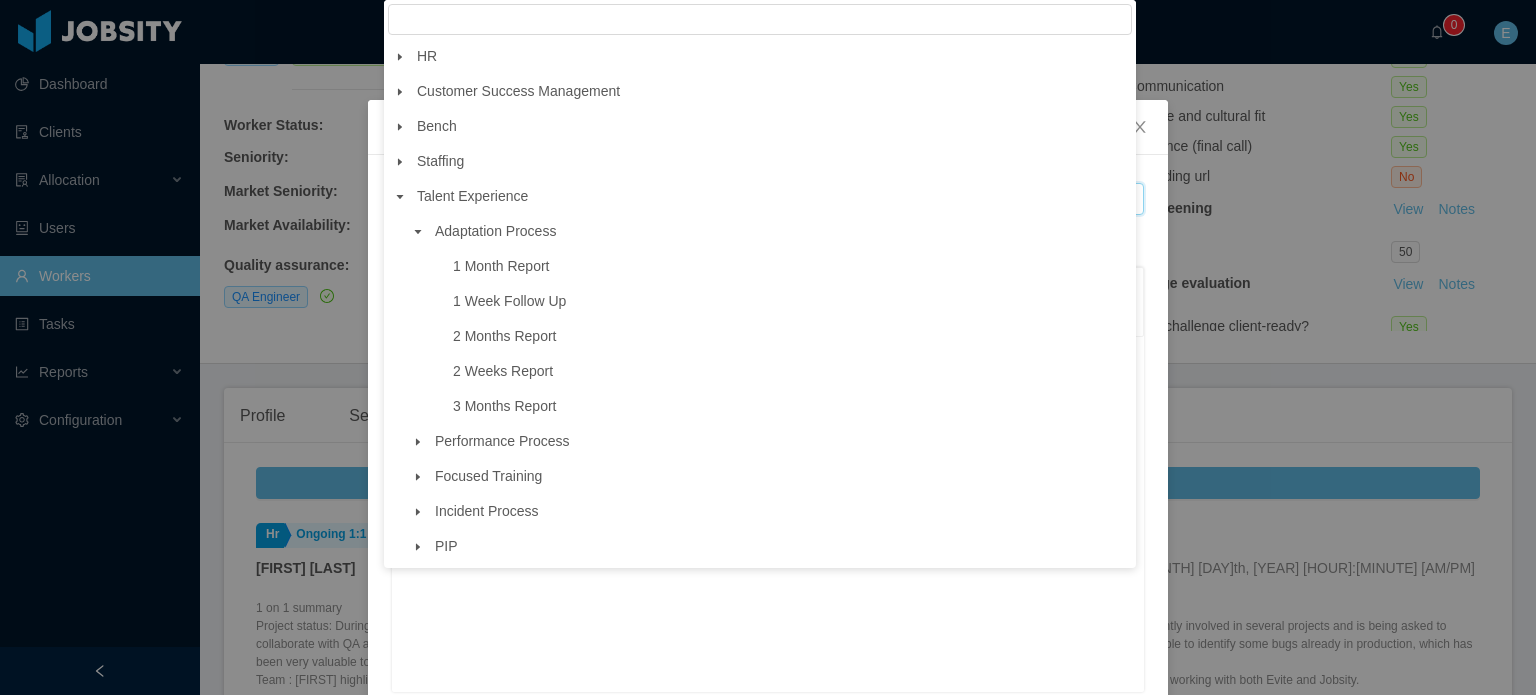 click 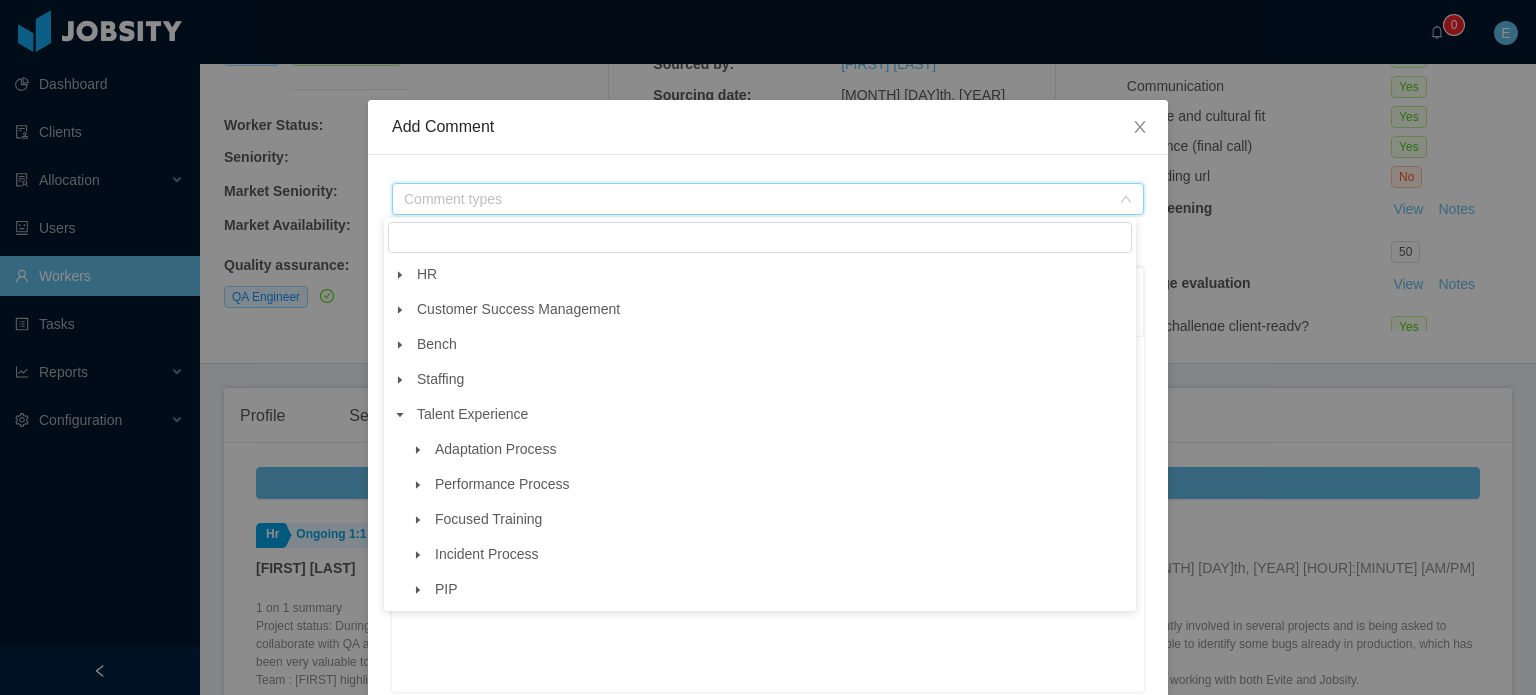 click 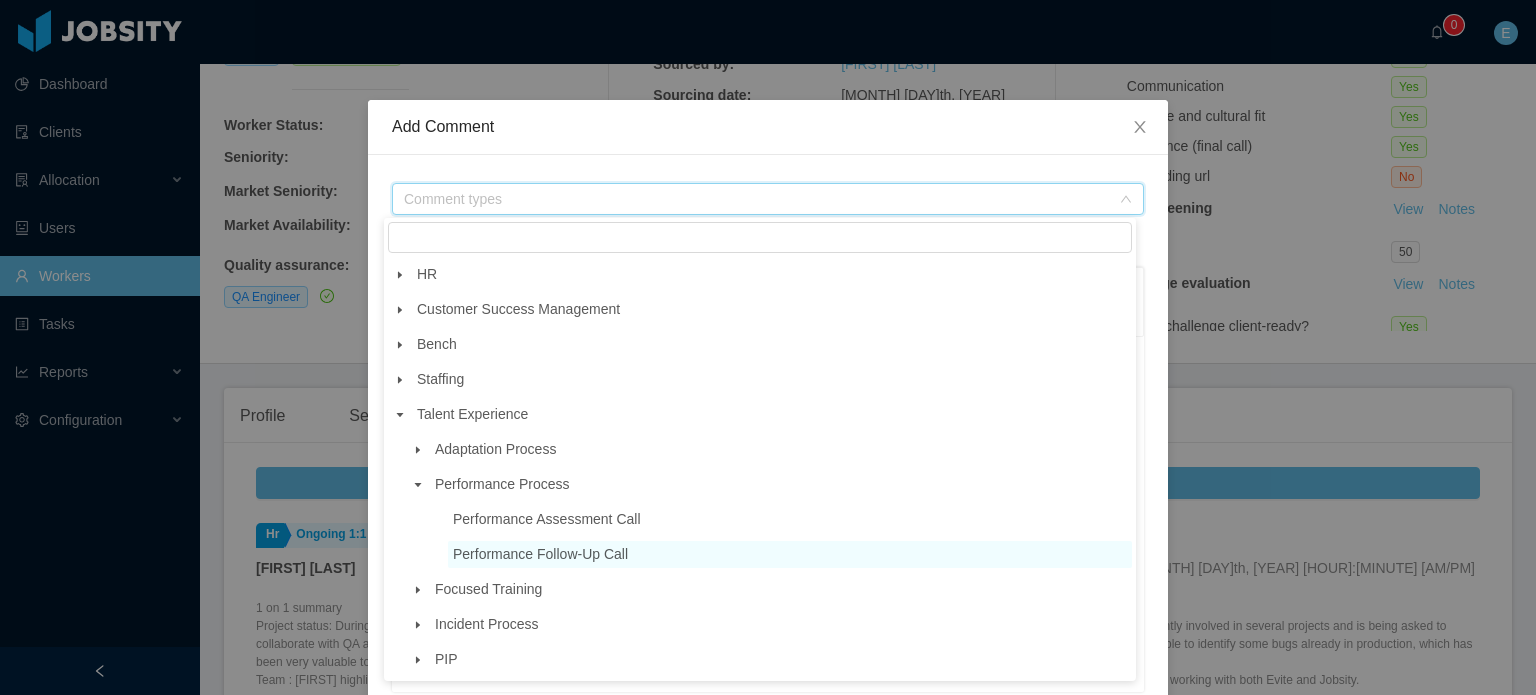 click on "Performance Follow-Up Call" at bounding box center (540, 554) 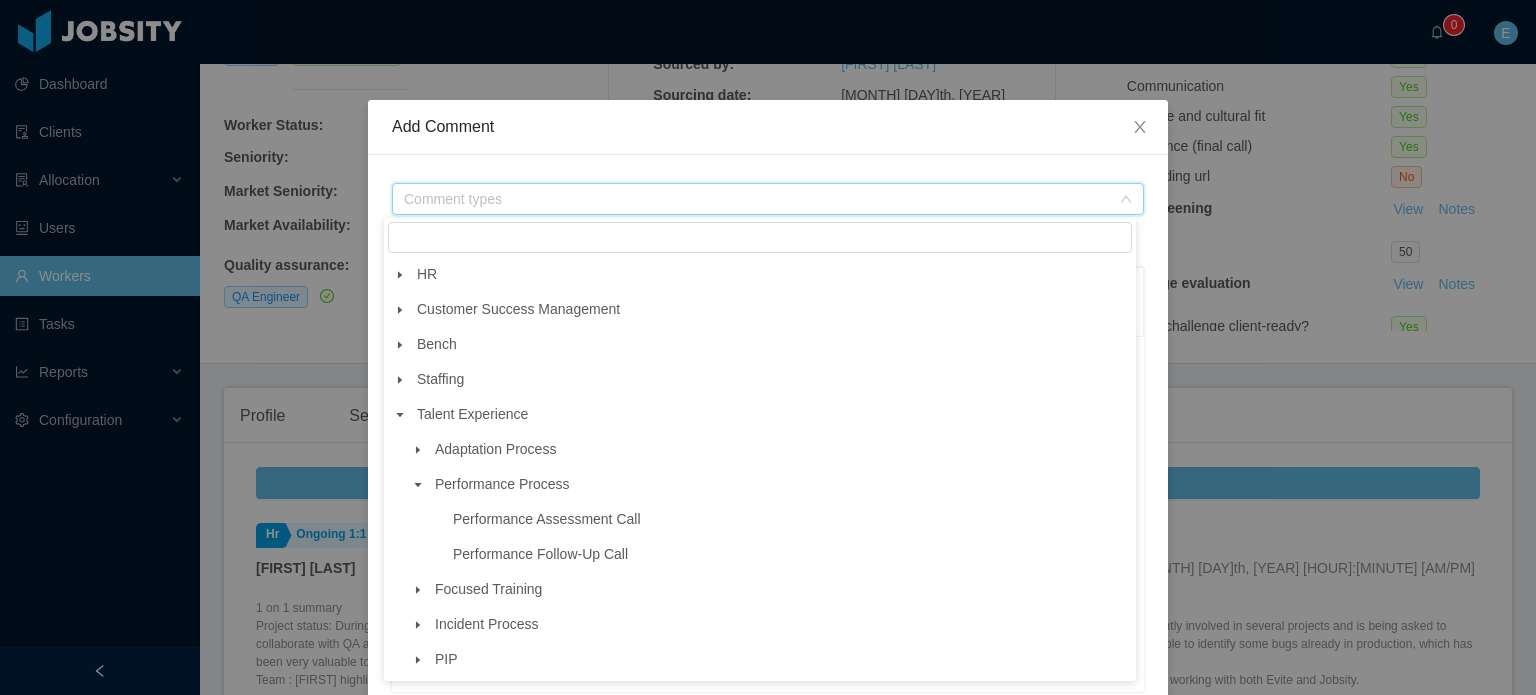 scroll, scrollTop: 45, scrollLeft: 0, axis: vertical 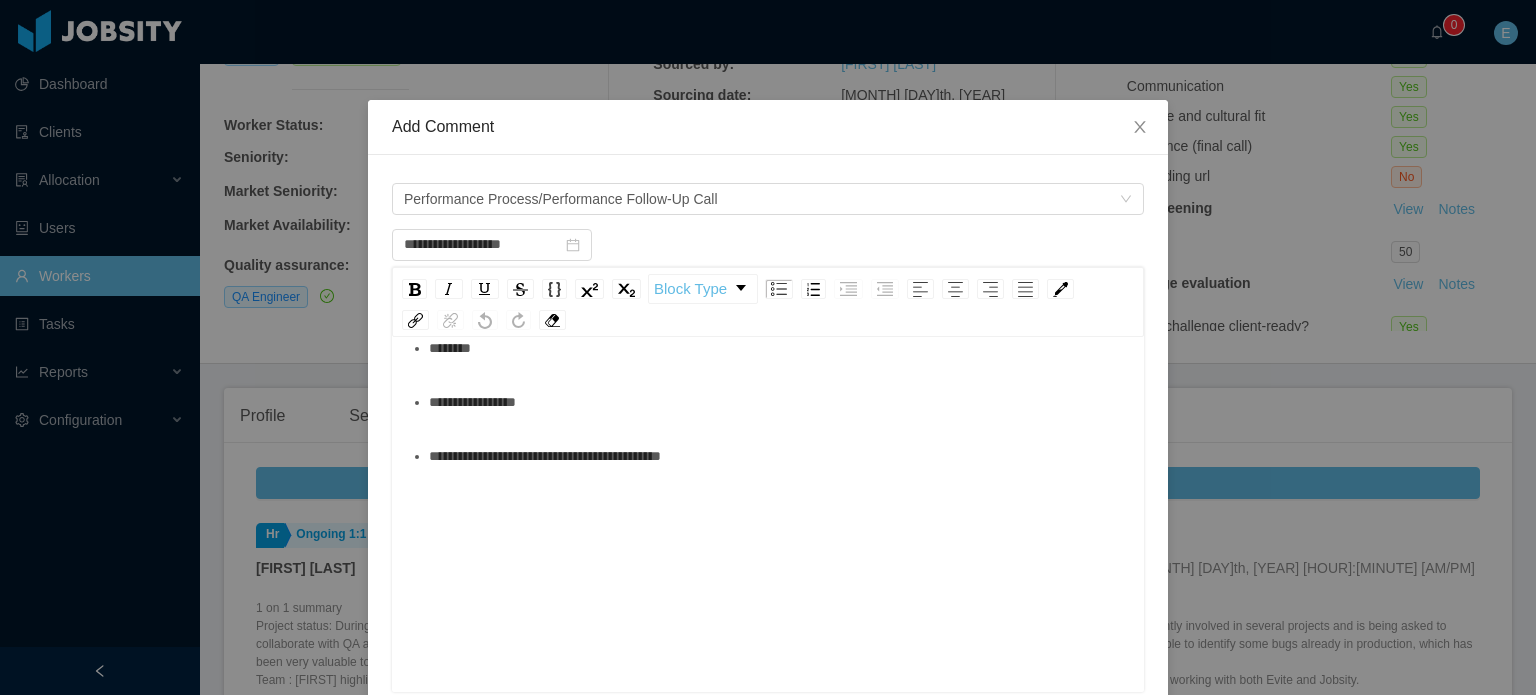 click on "**********" at bounding box center (779, 402) 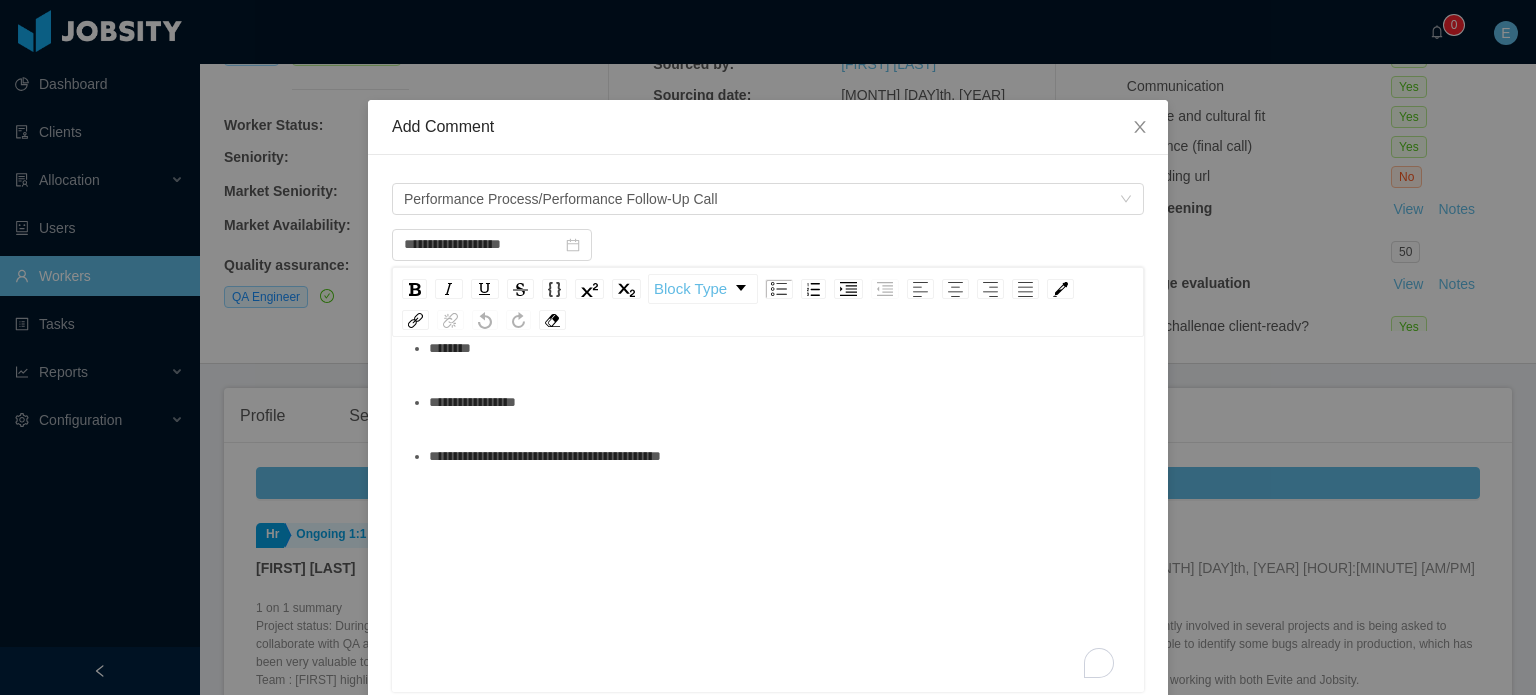 click on "********" at bounding box center (779, 348) 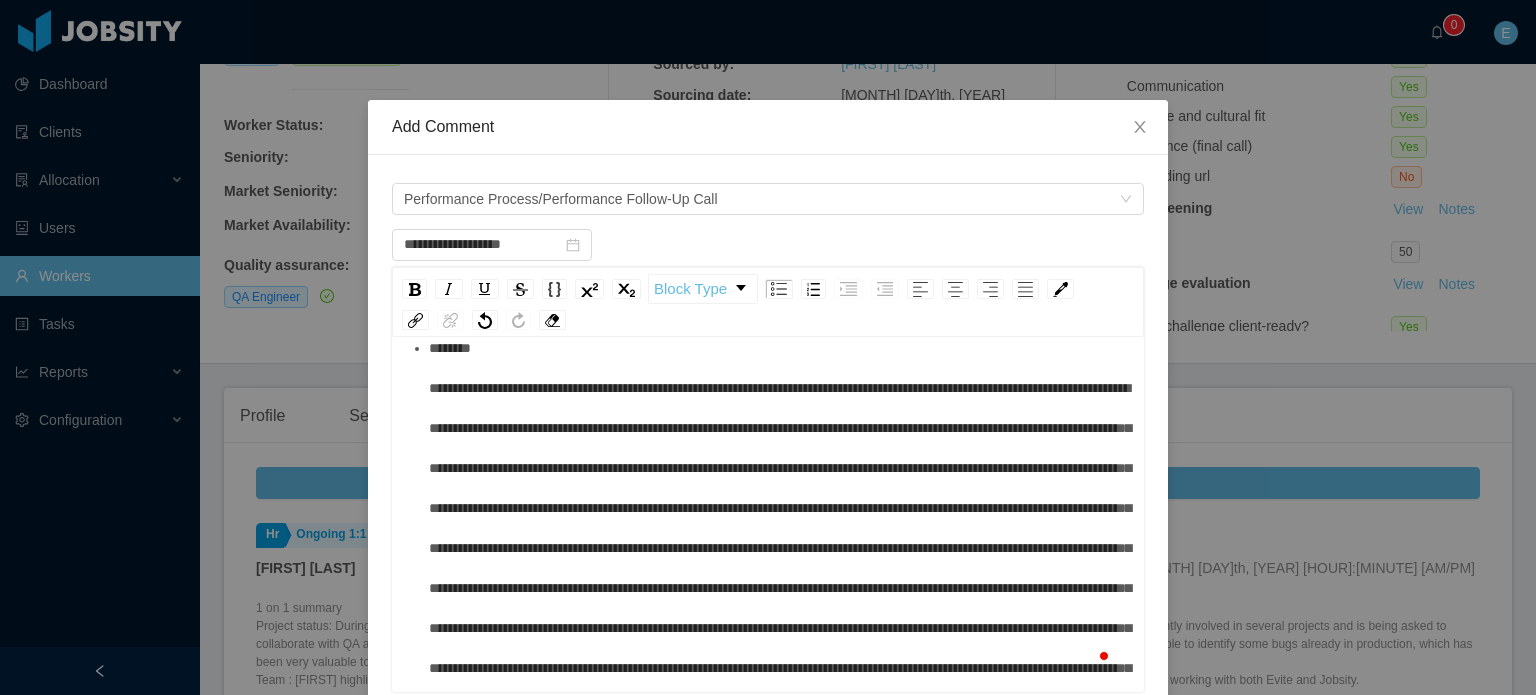 scroll, scrollTop: 45, scrollLeft: 0, axis: vertical 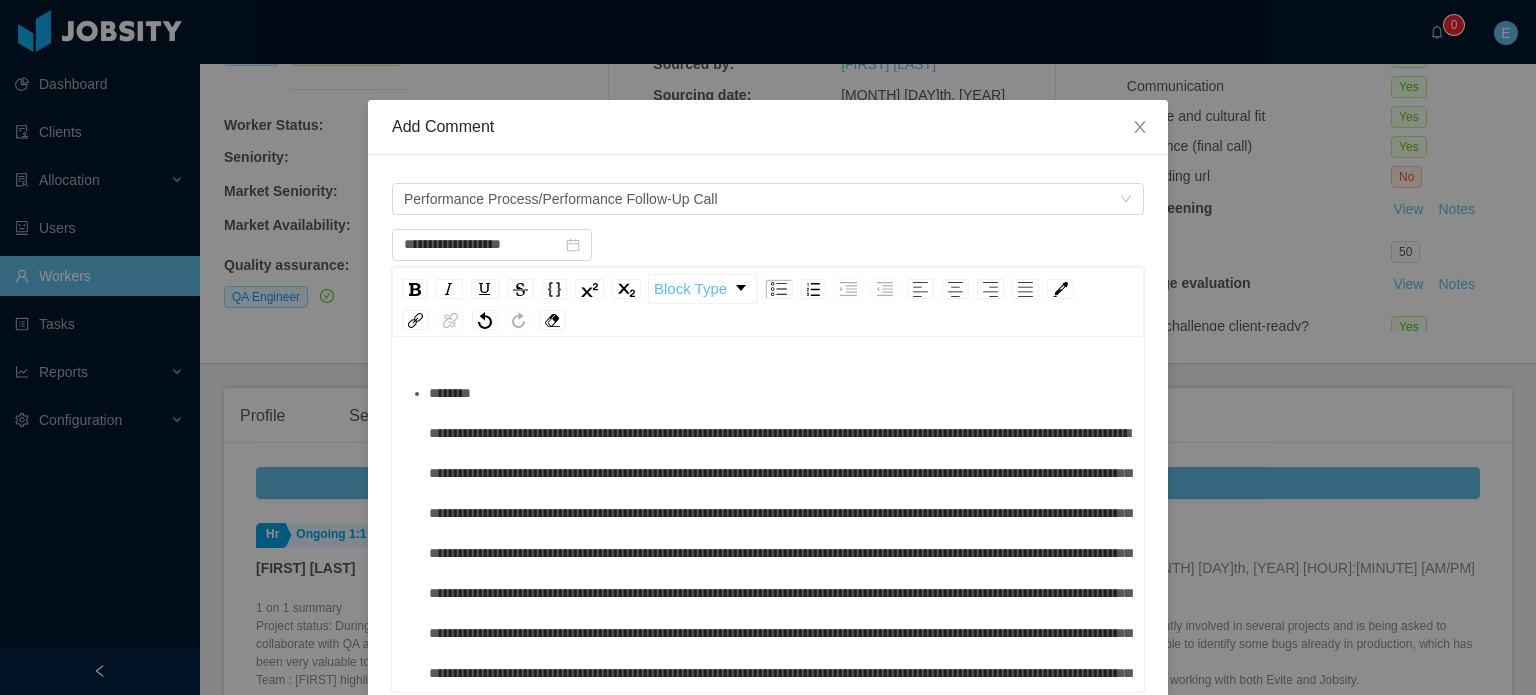 click at bounding box center [779, 573] 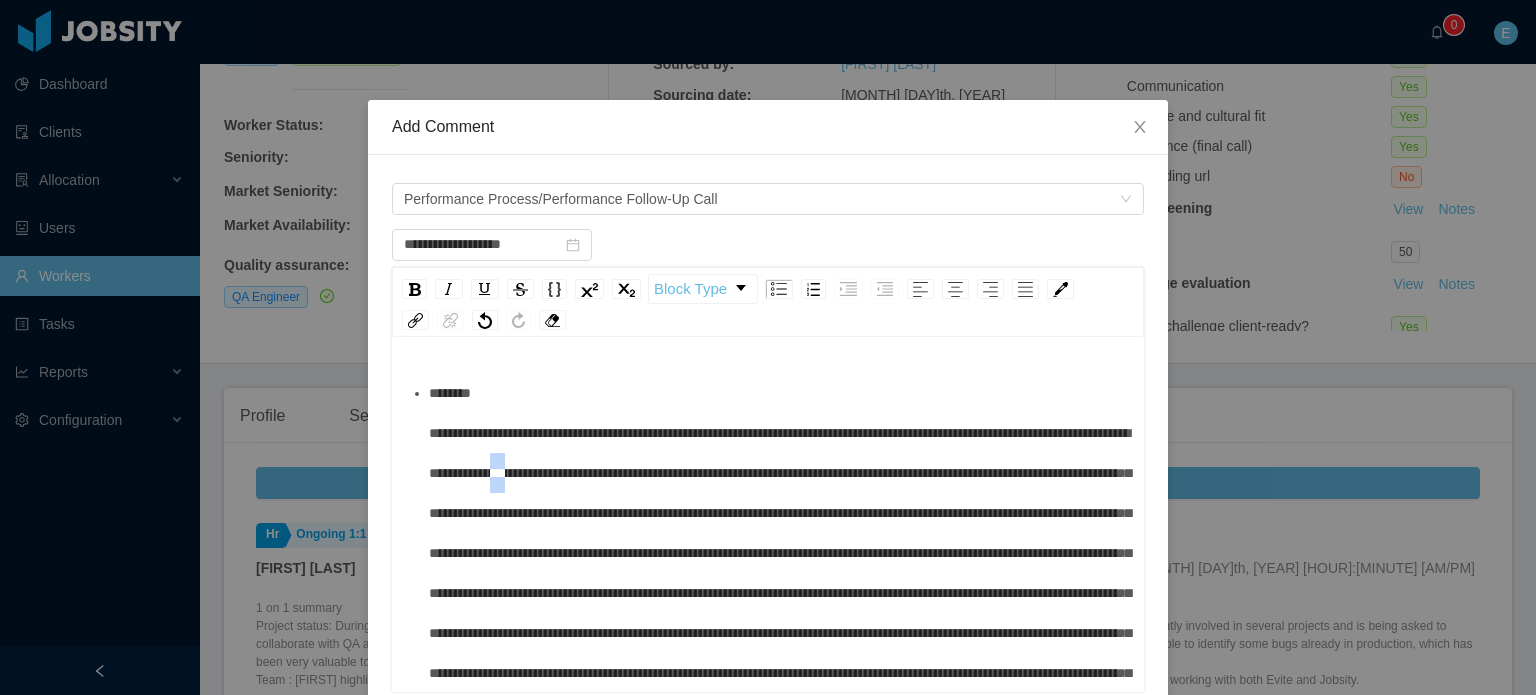 click at bounding box center [780, 573] 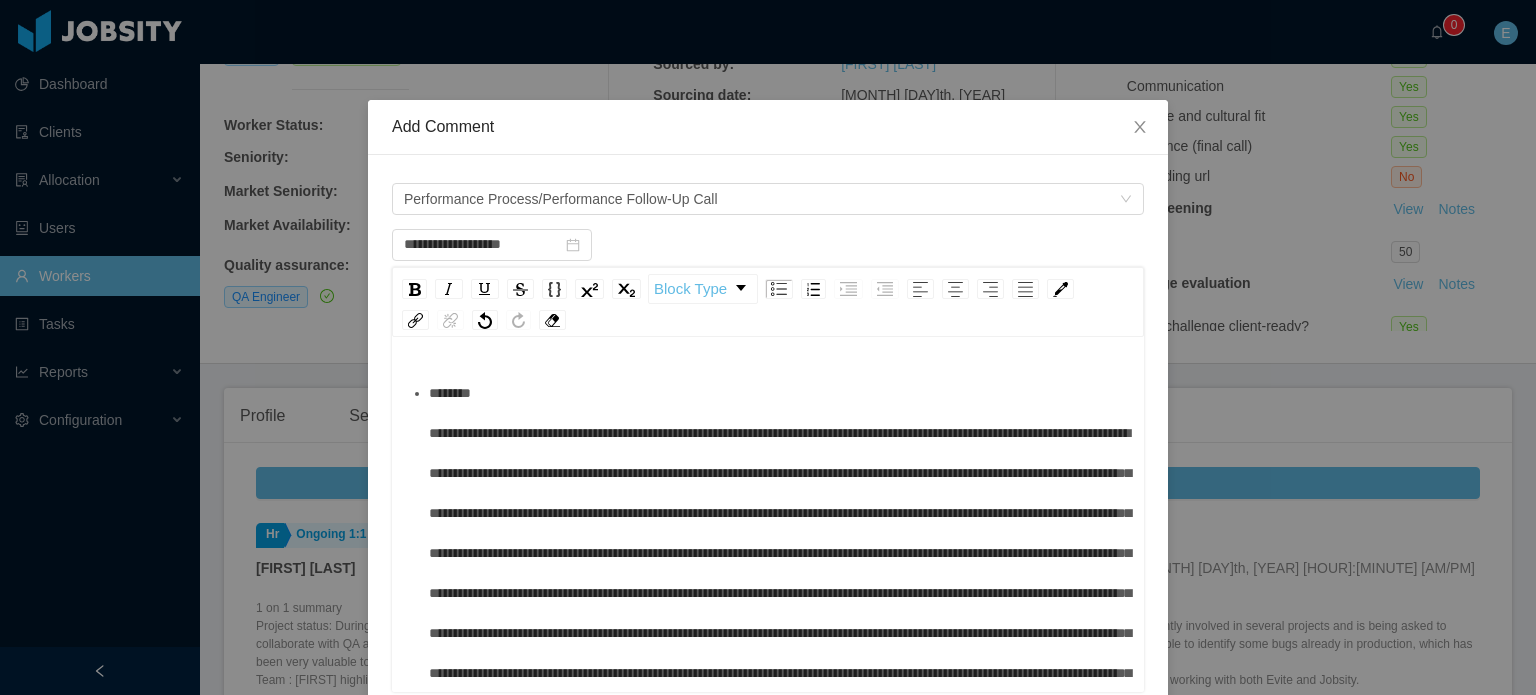 click at bounding box center [780, 573] 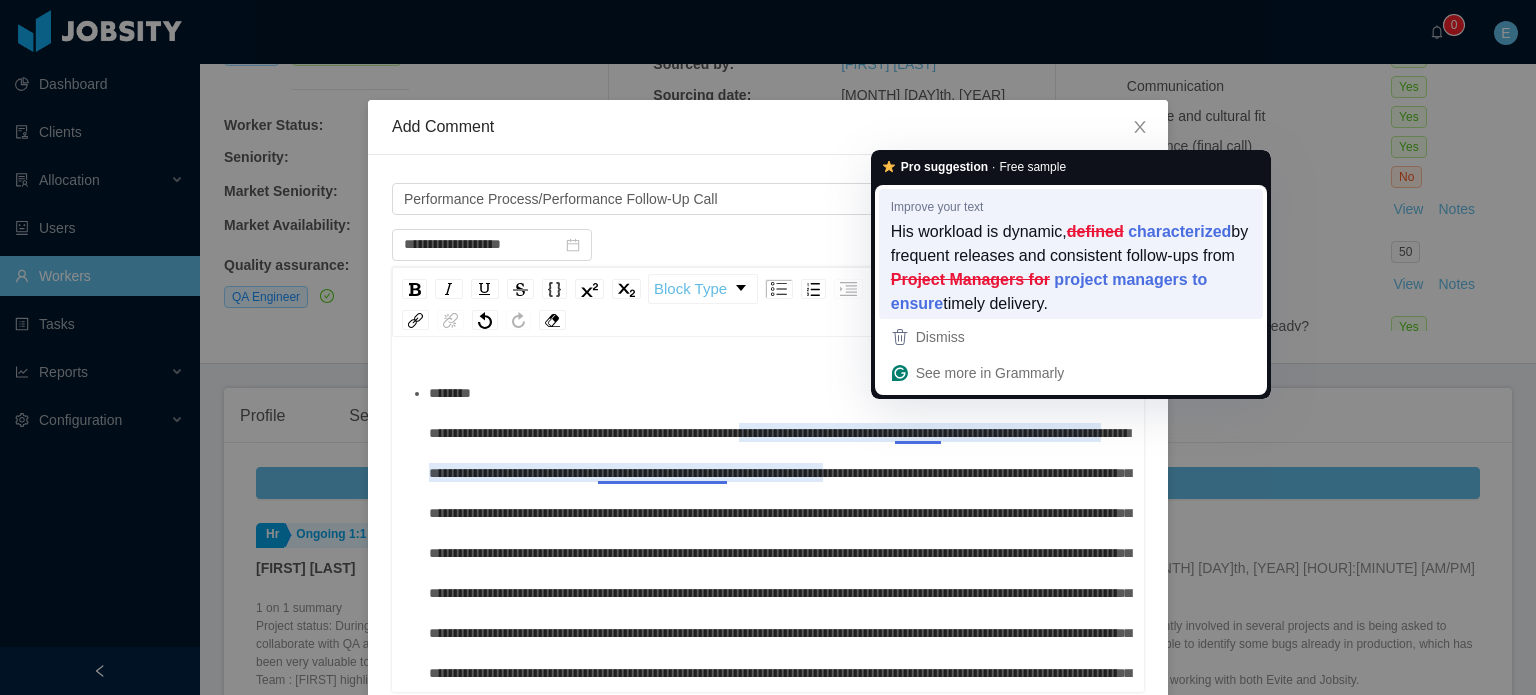 type on "**********" 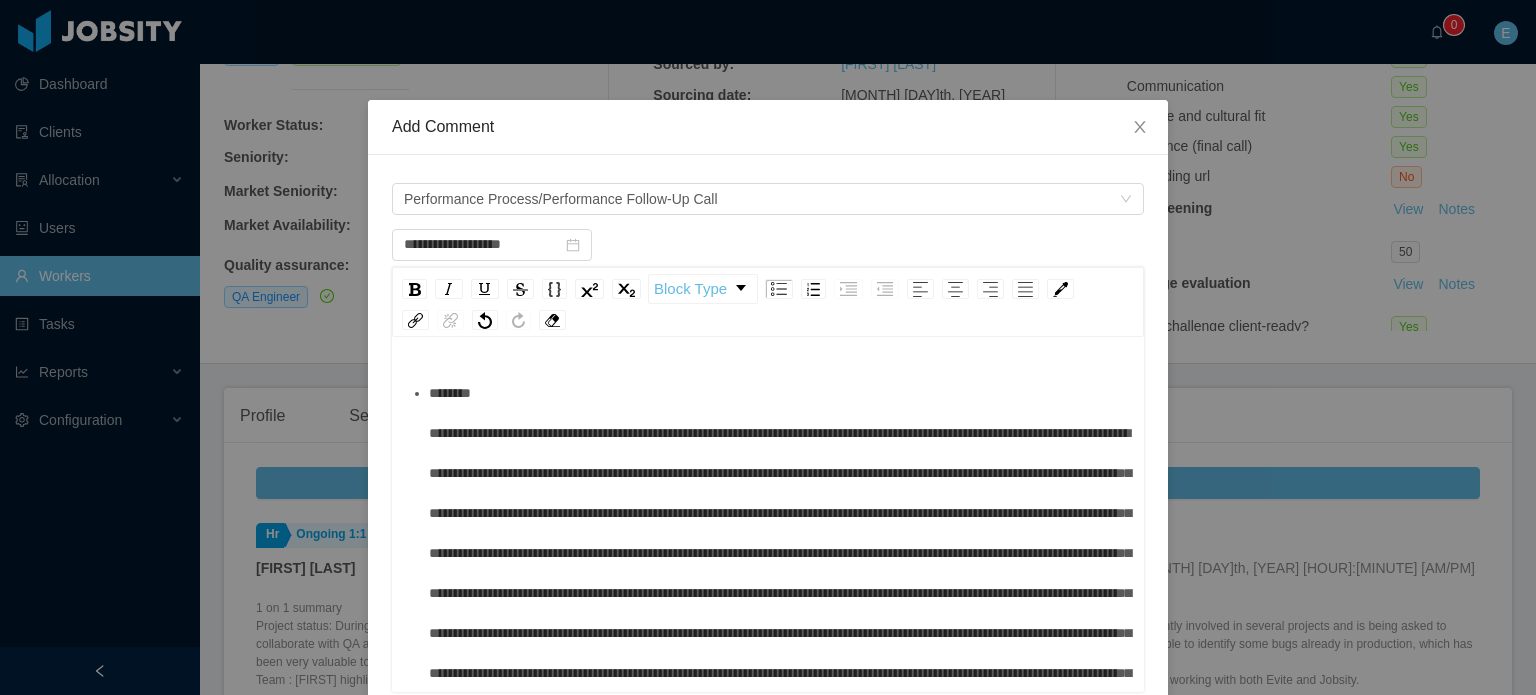 click at bounding box center (779, 573) 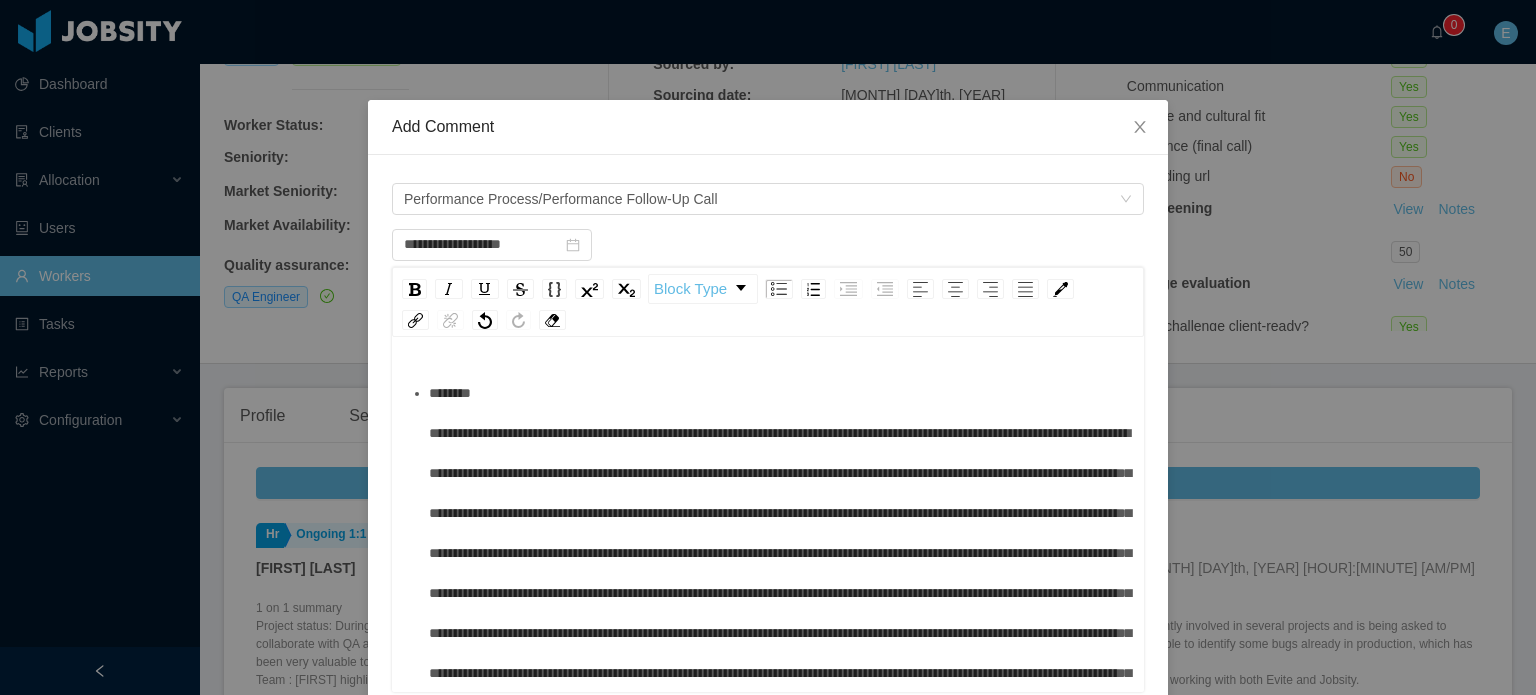 click at bounding box center [780, 573] 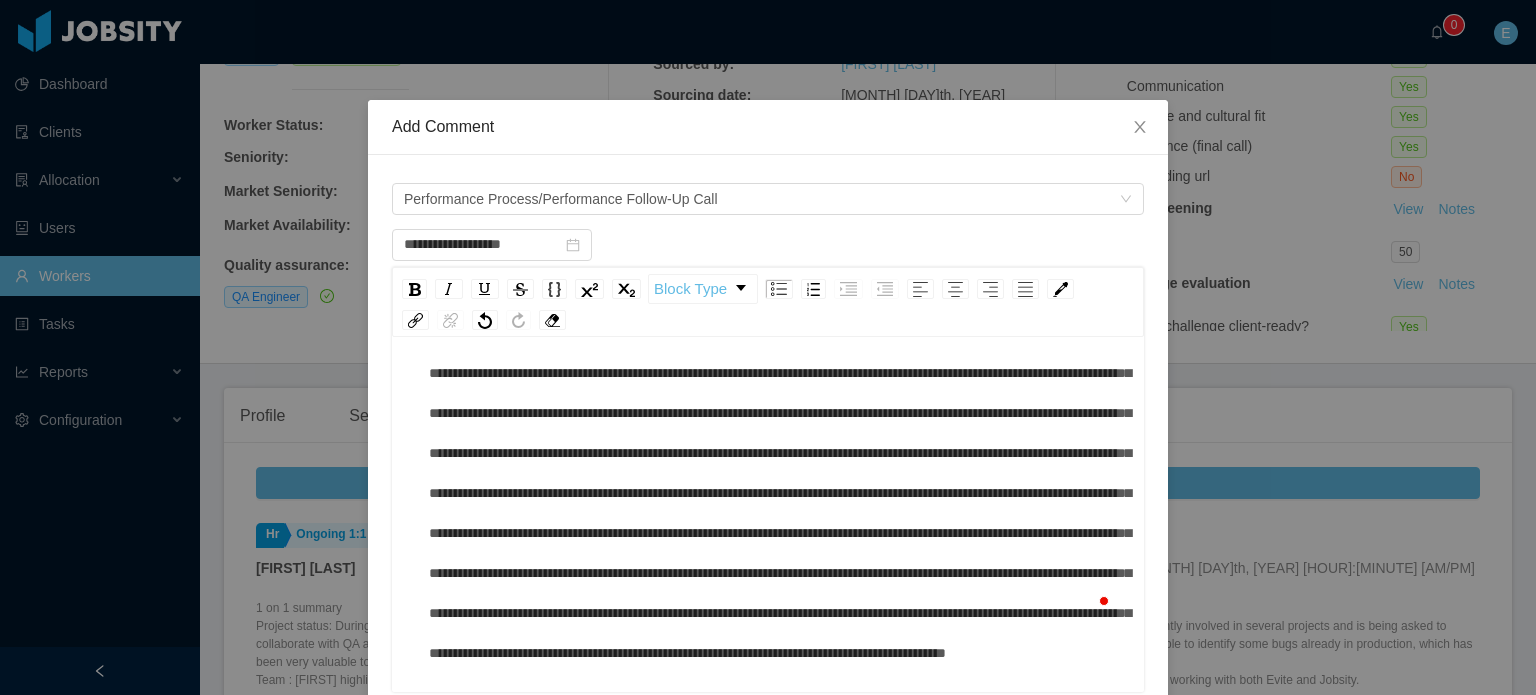 type 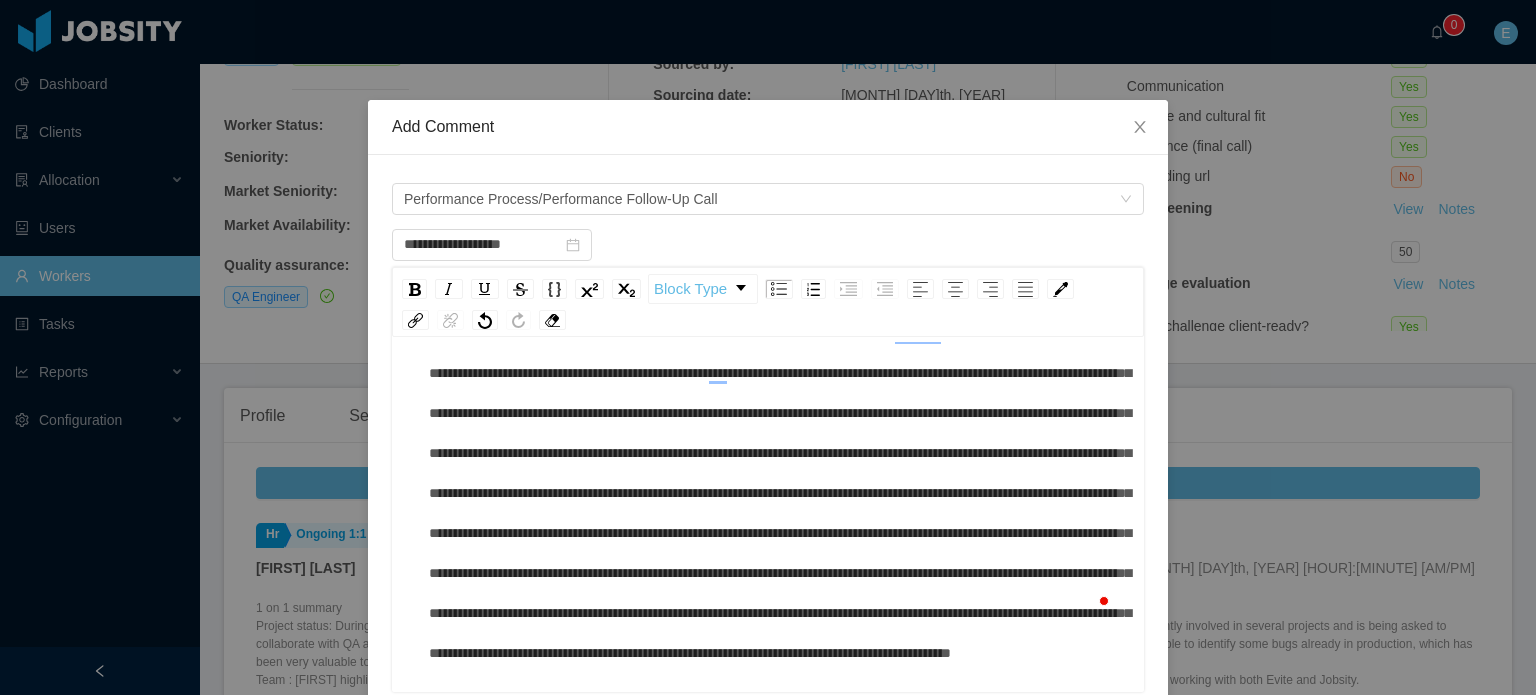 scroll, scrollTop: 54, scrollLeft: 0, axis: vertical 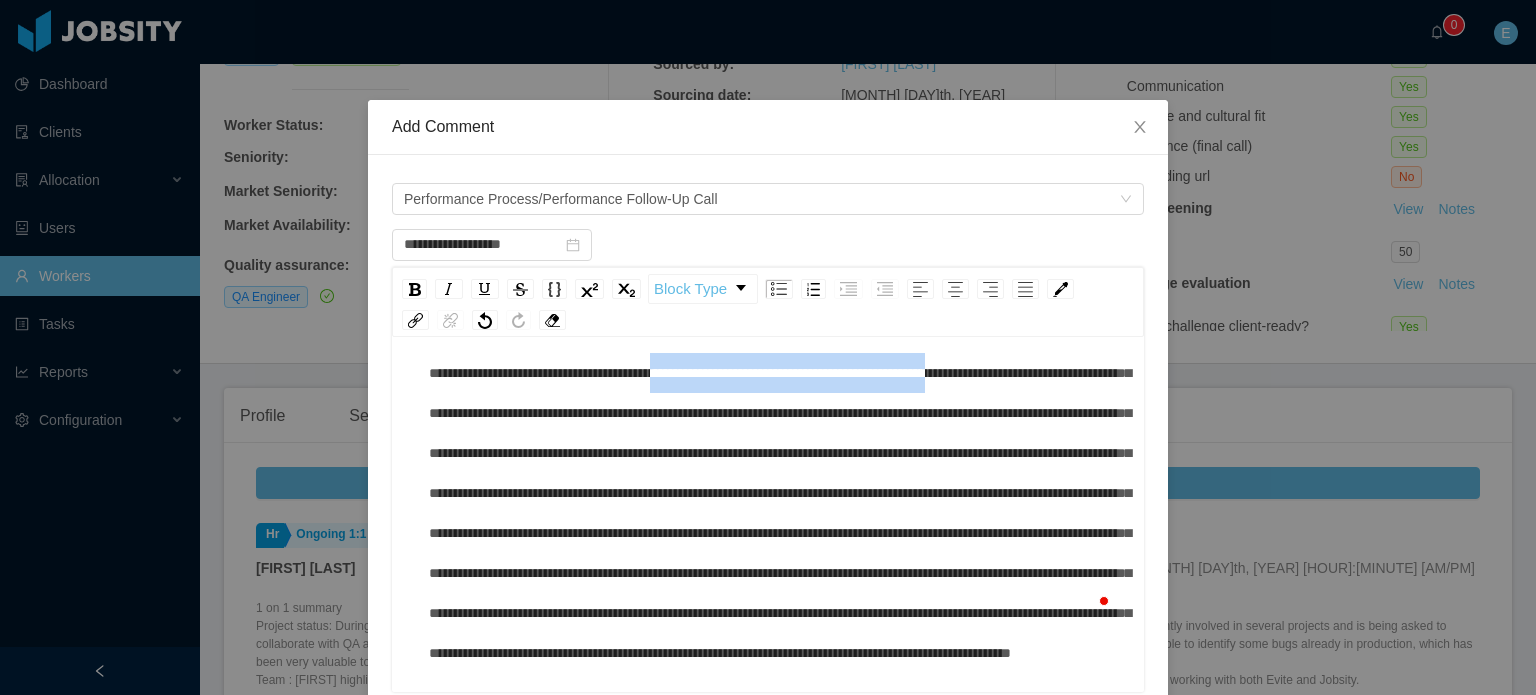 drag, startPoint x: 886, startPoint y: 375, endPoint x: 596, endPoint y: 425, distance: 294.27878 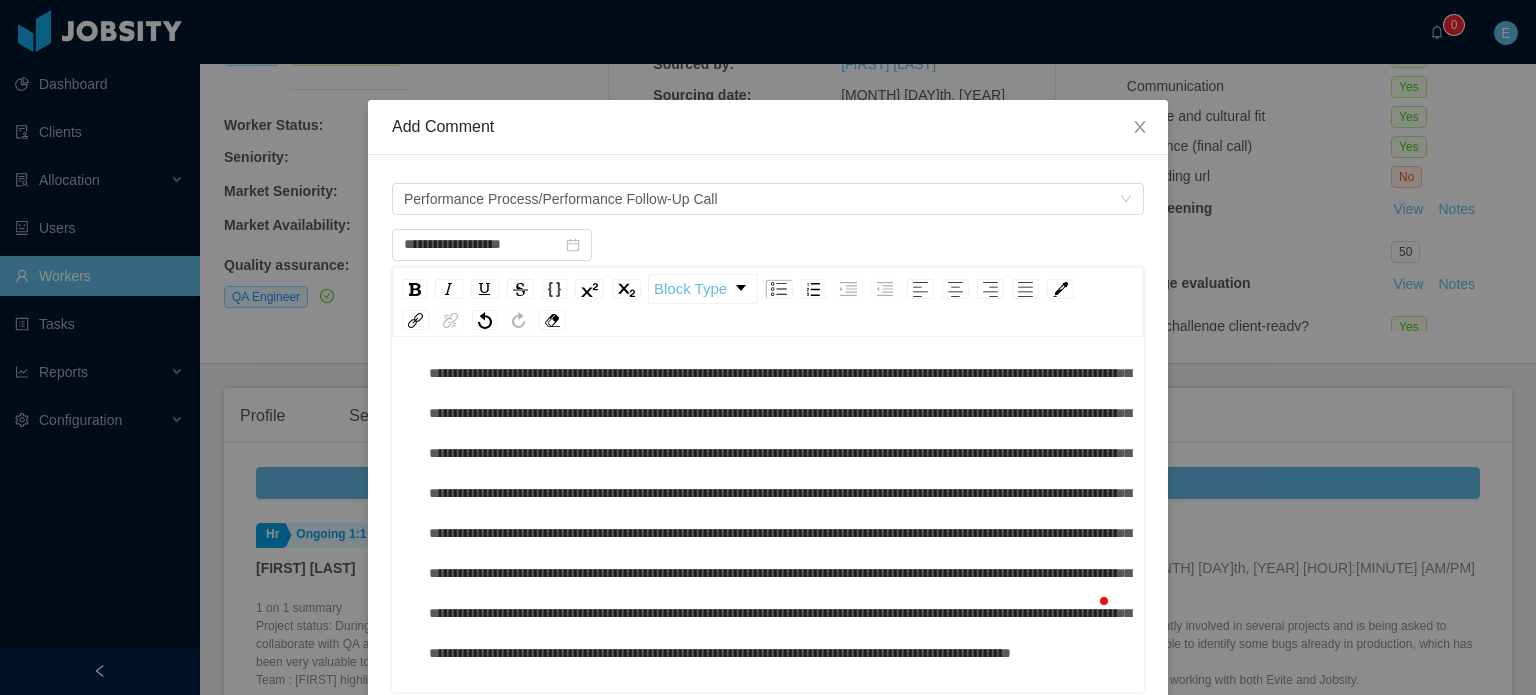 drag, startPoint x: 790, startPoint y: 424, endPoint x: 829, endPoint y: 415, distance: 40.024994 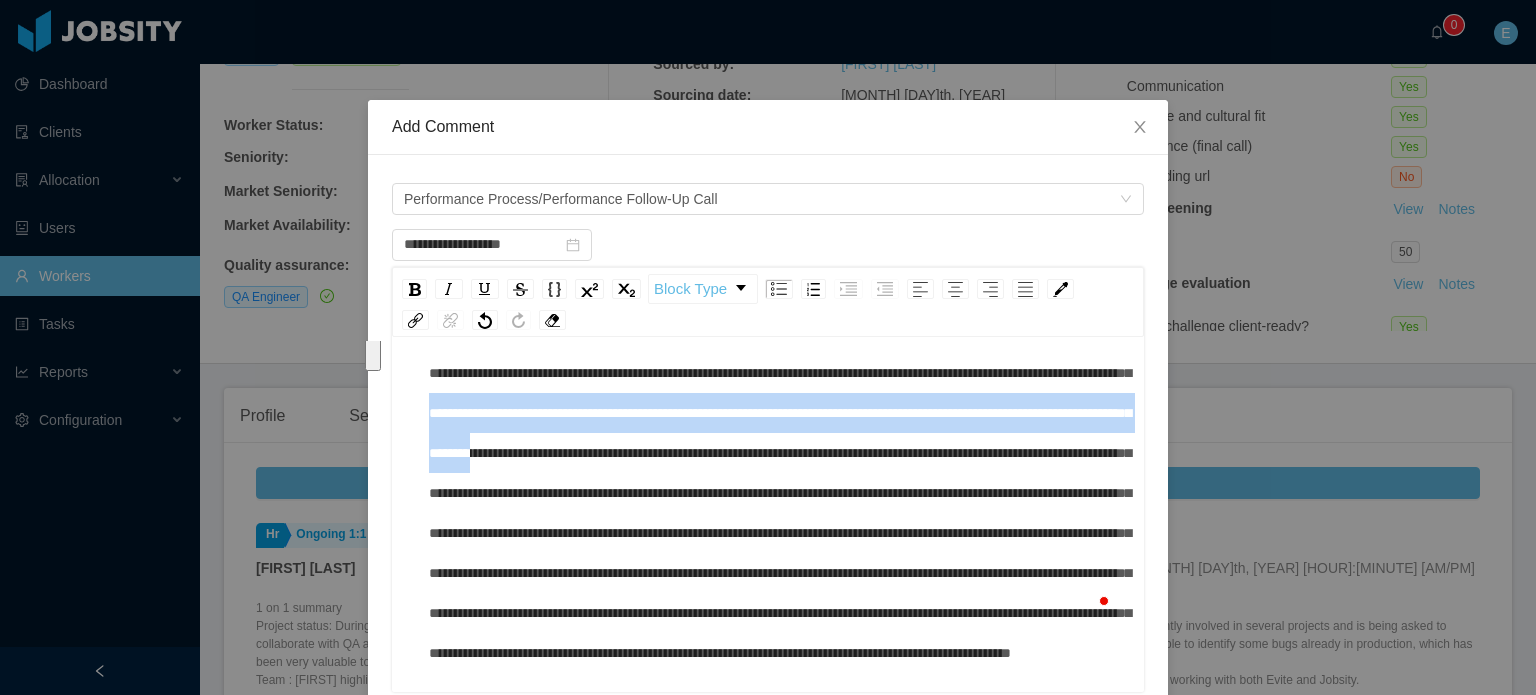 drag, startPoint x: 848, startPoint y: 411, endPoint x: 455, endPoint y: 495, distance: 401.87686 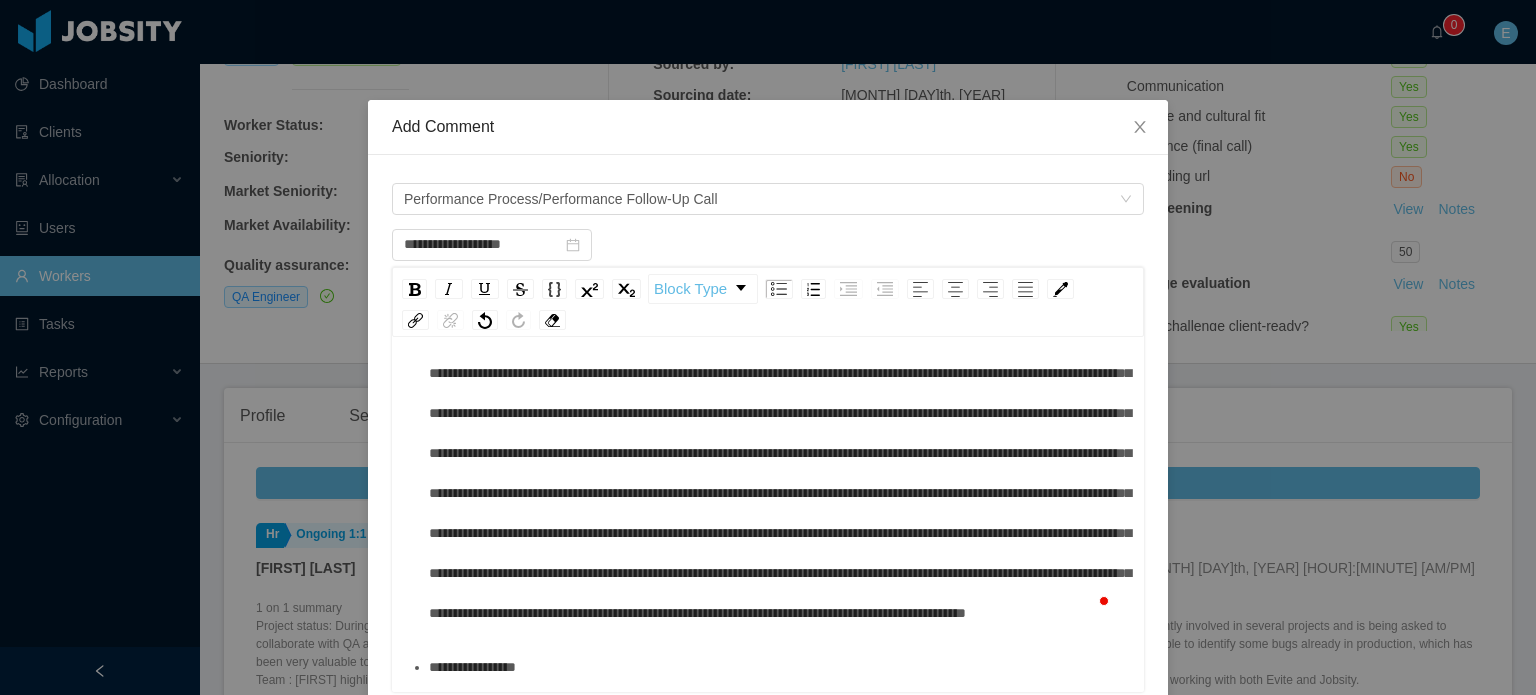 scroll, scrollTop: 196, scrollLeft: 0, axis: vertical 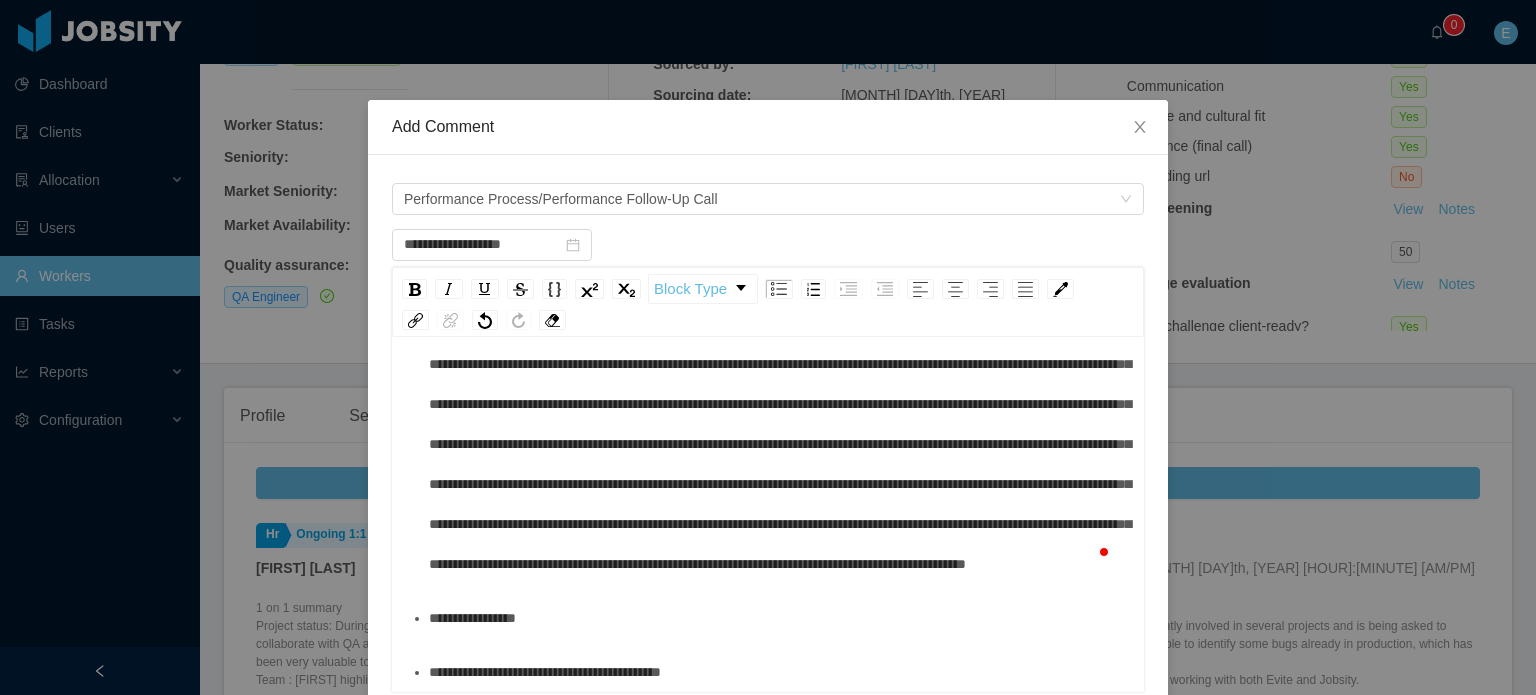 click on "**********" at bounding box center (779, 618) 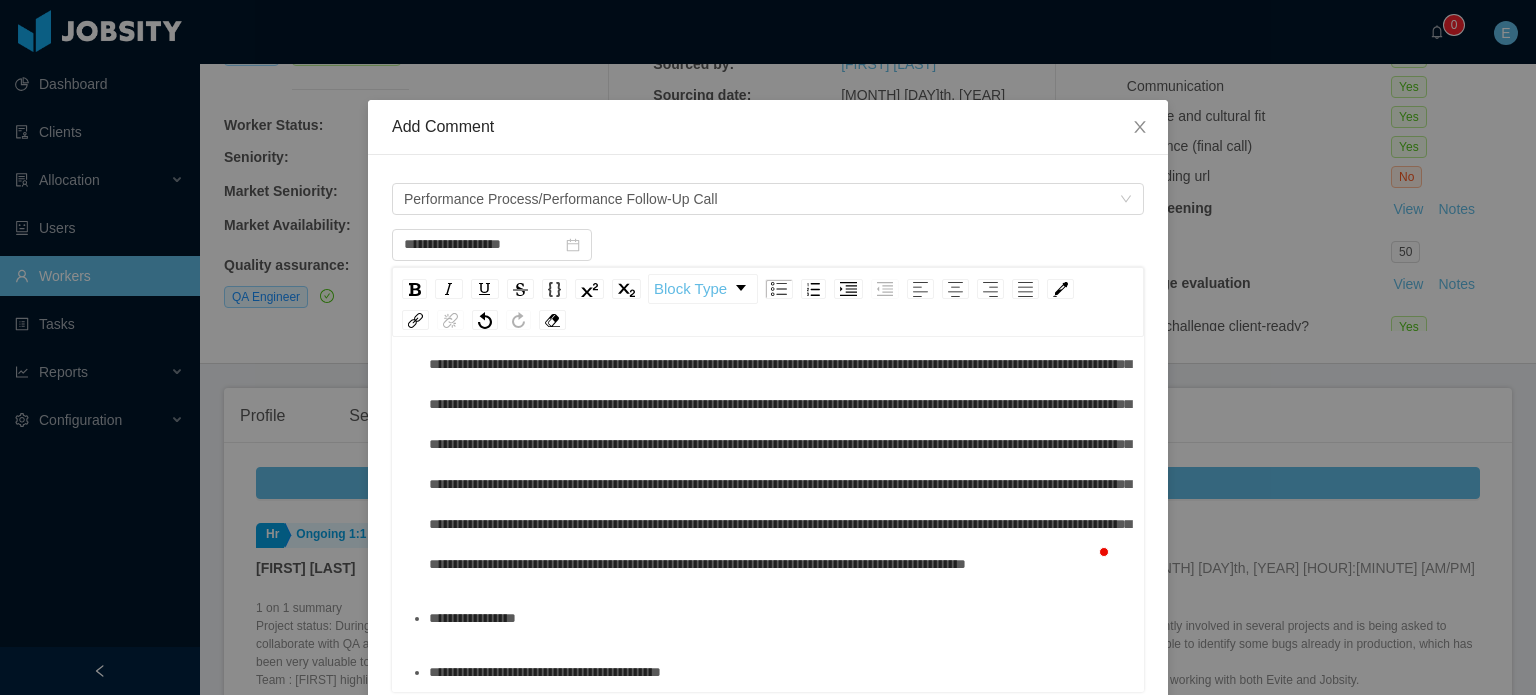 click on "**********" at bounding box center [779, 672] 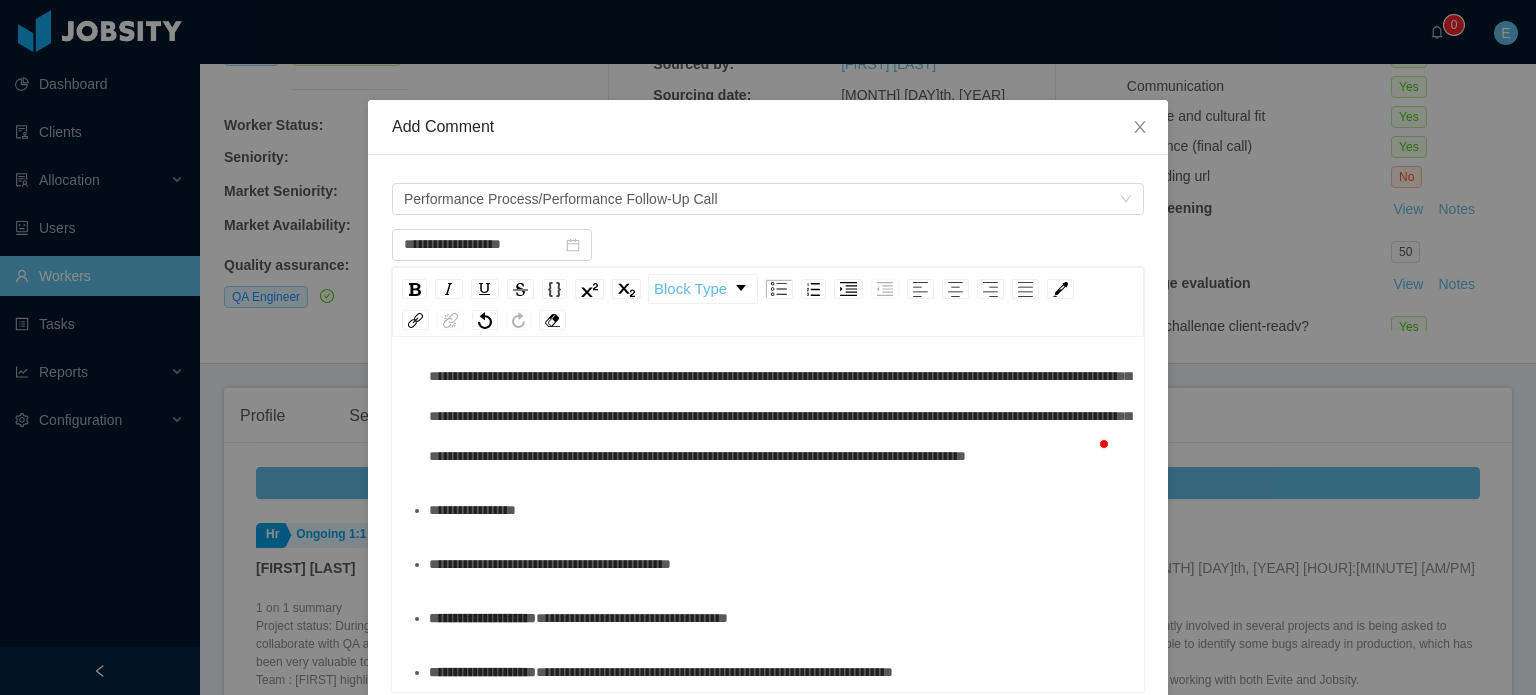 scroll, scrollTop: 315, scrollLeft: 0, axis: vertical 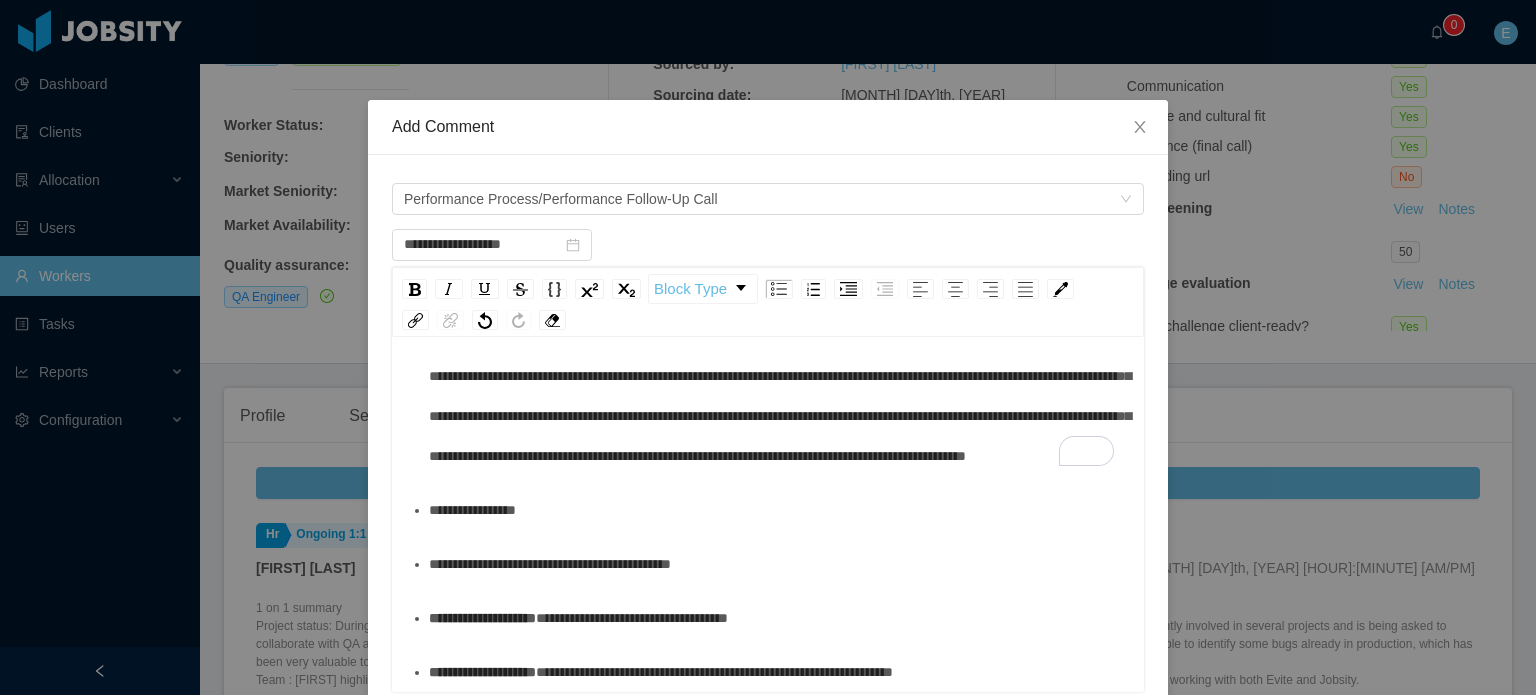 click on "**********" at bounding box center [482, 618] 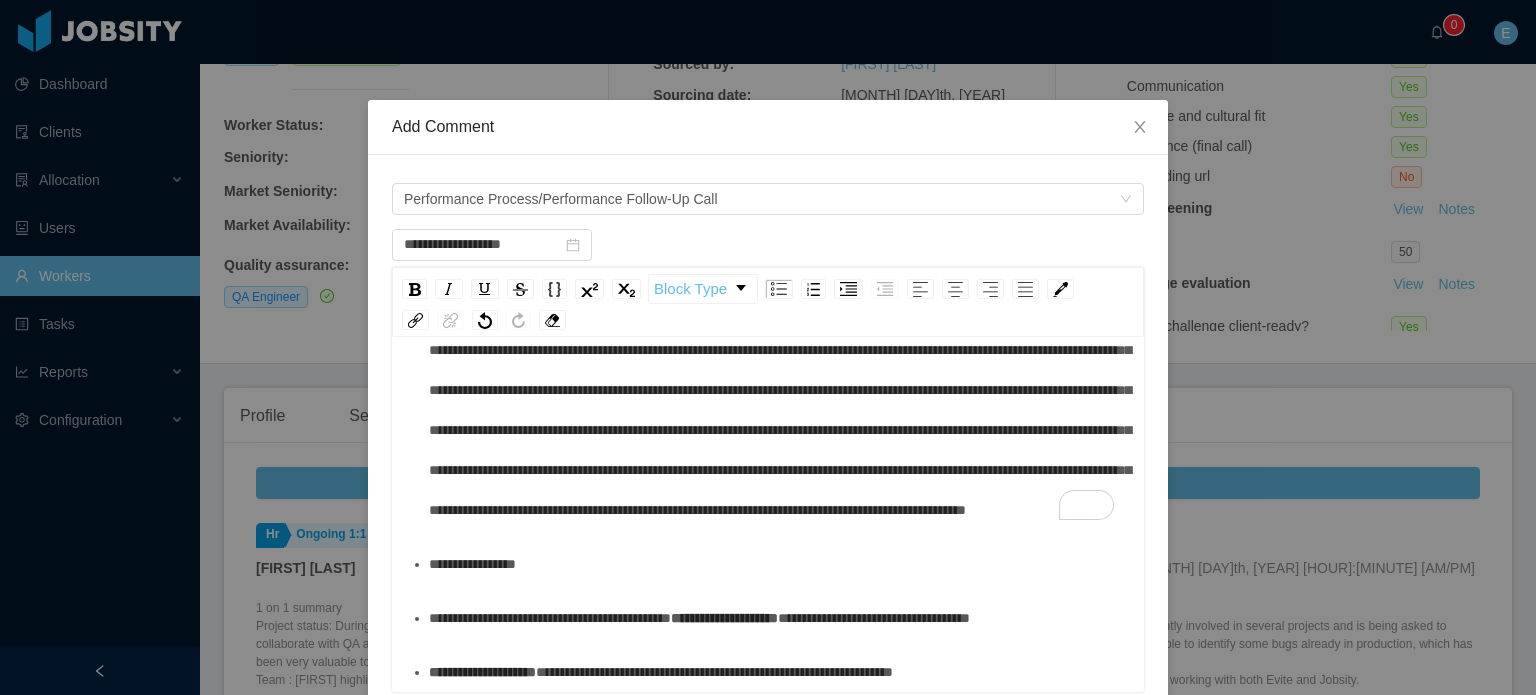 click on "**********" at bounding box center [482, 672] 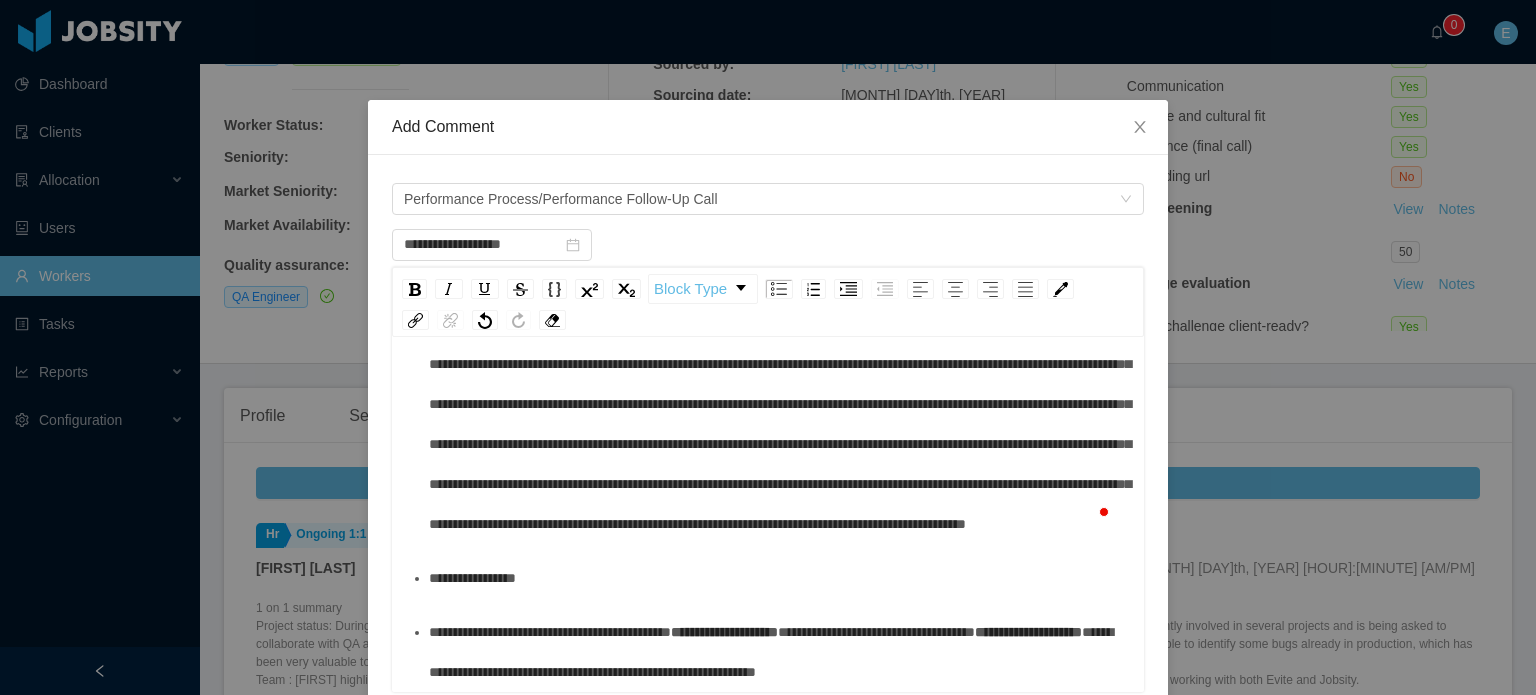 click on "**********" at bounding box center (876, 632) 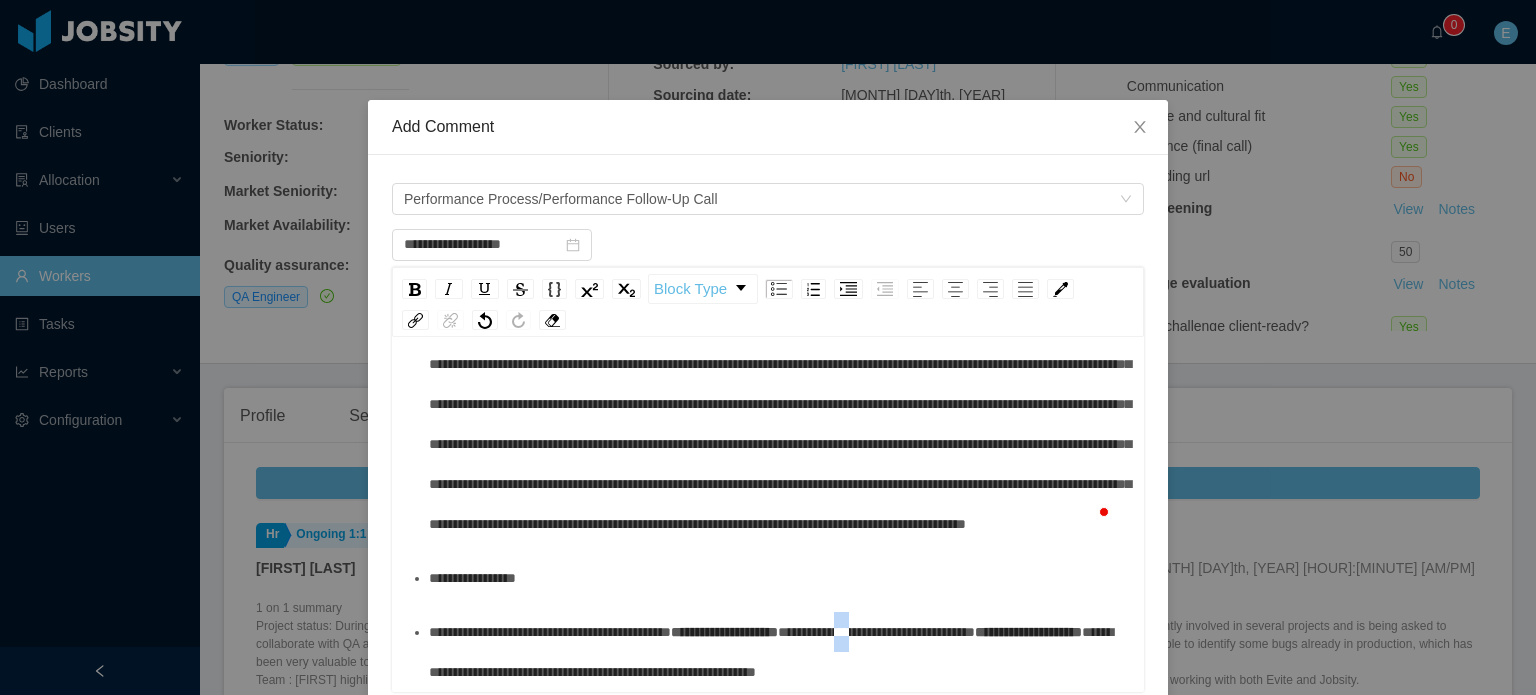 click on "**********" at bounding box center [876, 632] 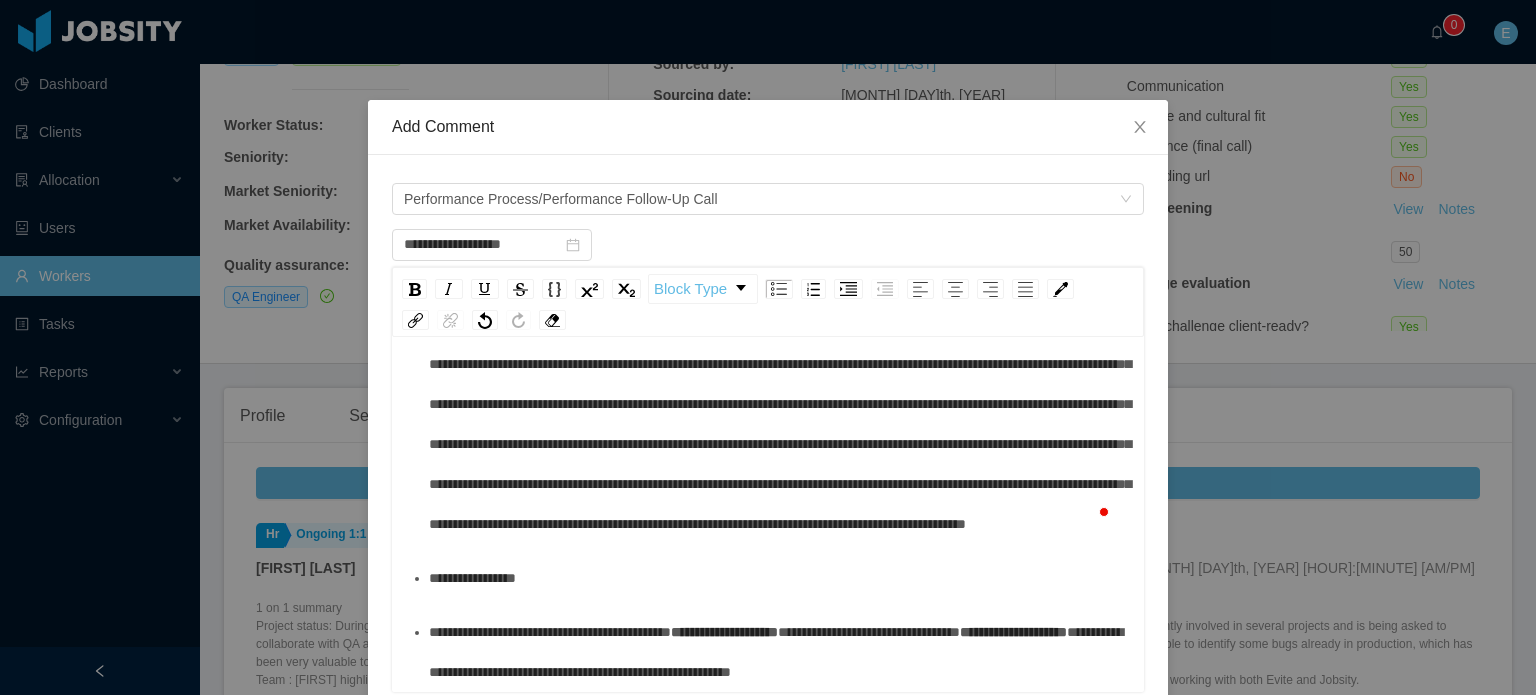click on "**********" at bounding box center (869, 632) 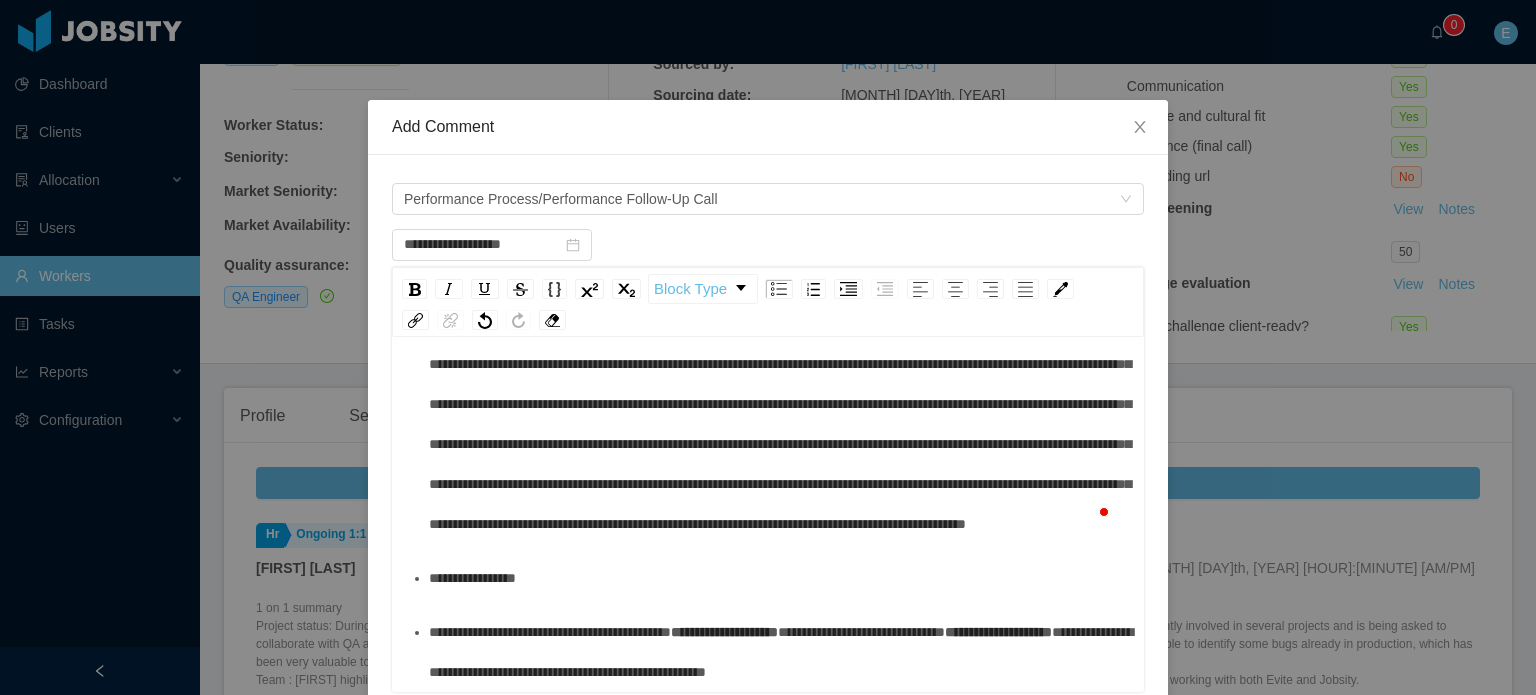 click on "**********" at bounding box center (779, 652) 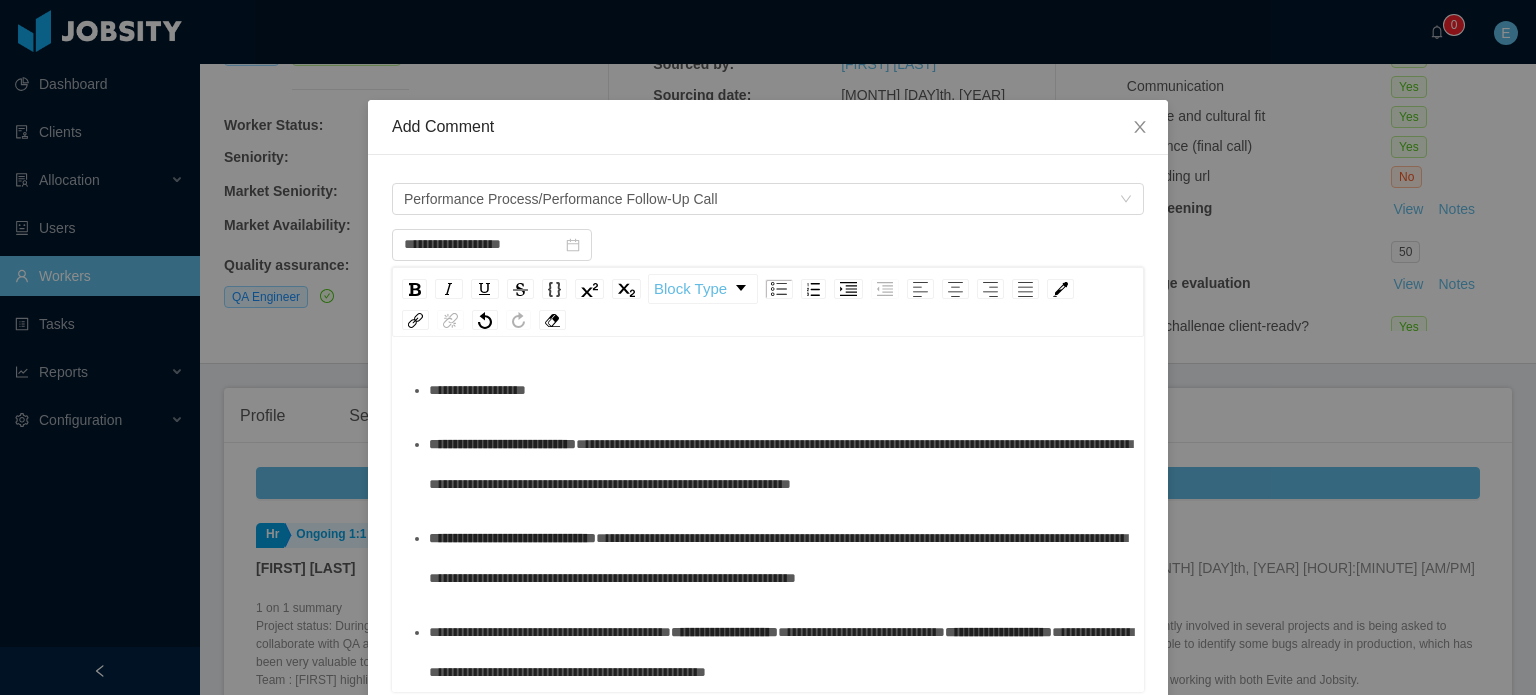 scroll, scrollTop: 416, scrollLeft: 0, axis: vertical 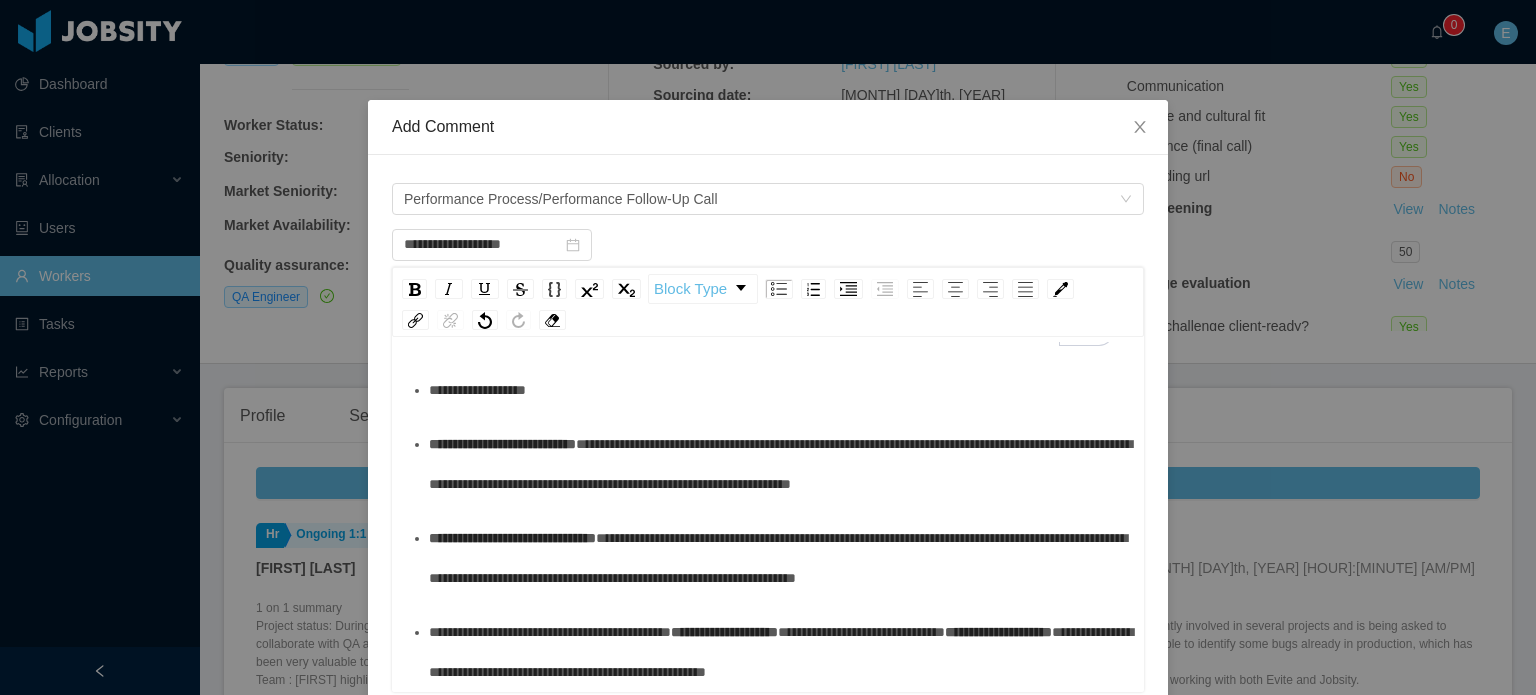 click on "**********" at bounding box center [768, 344] 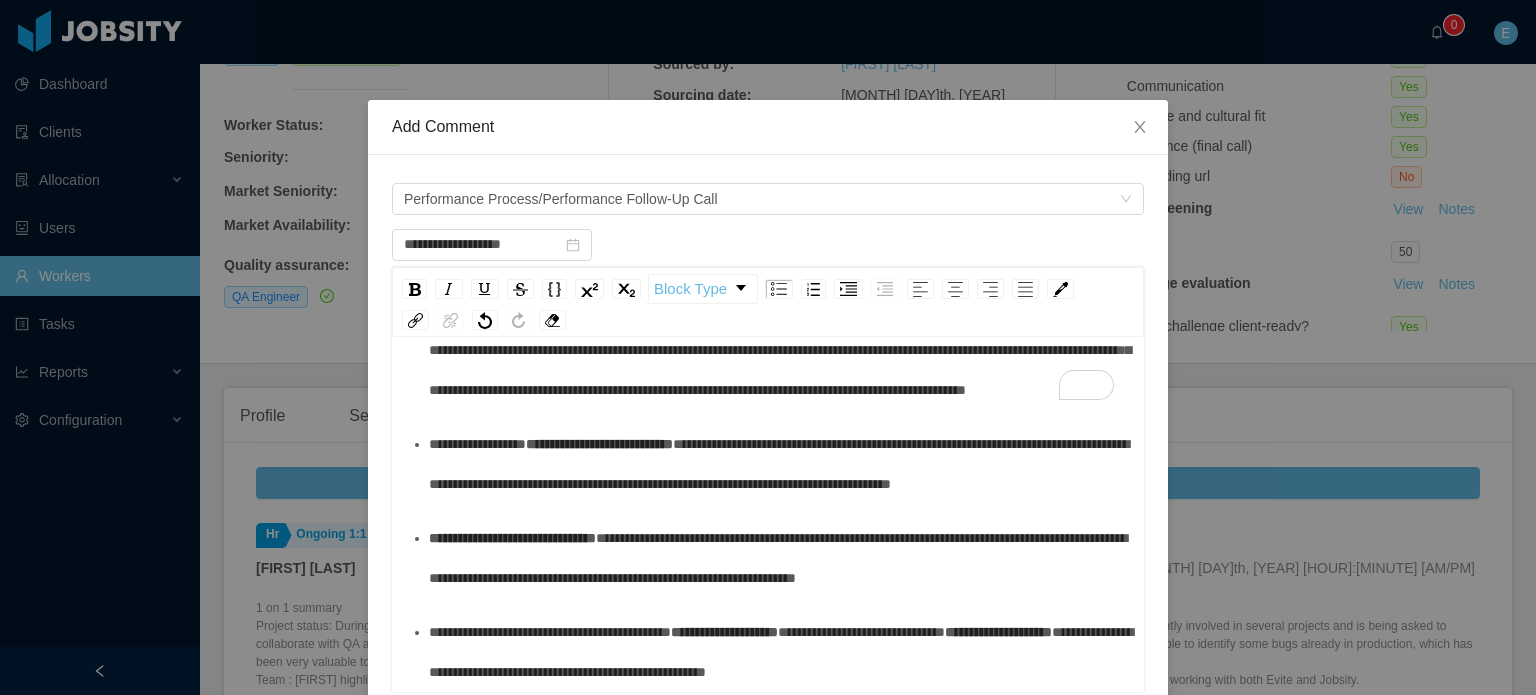click on "**********" at bounding box center (599, 444) 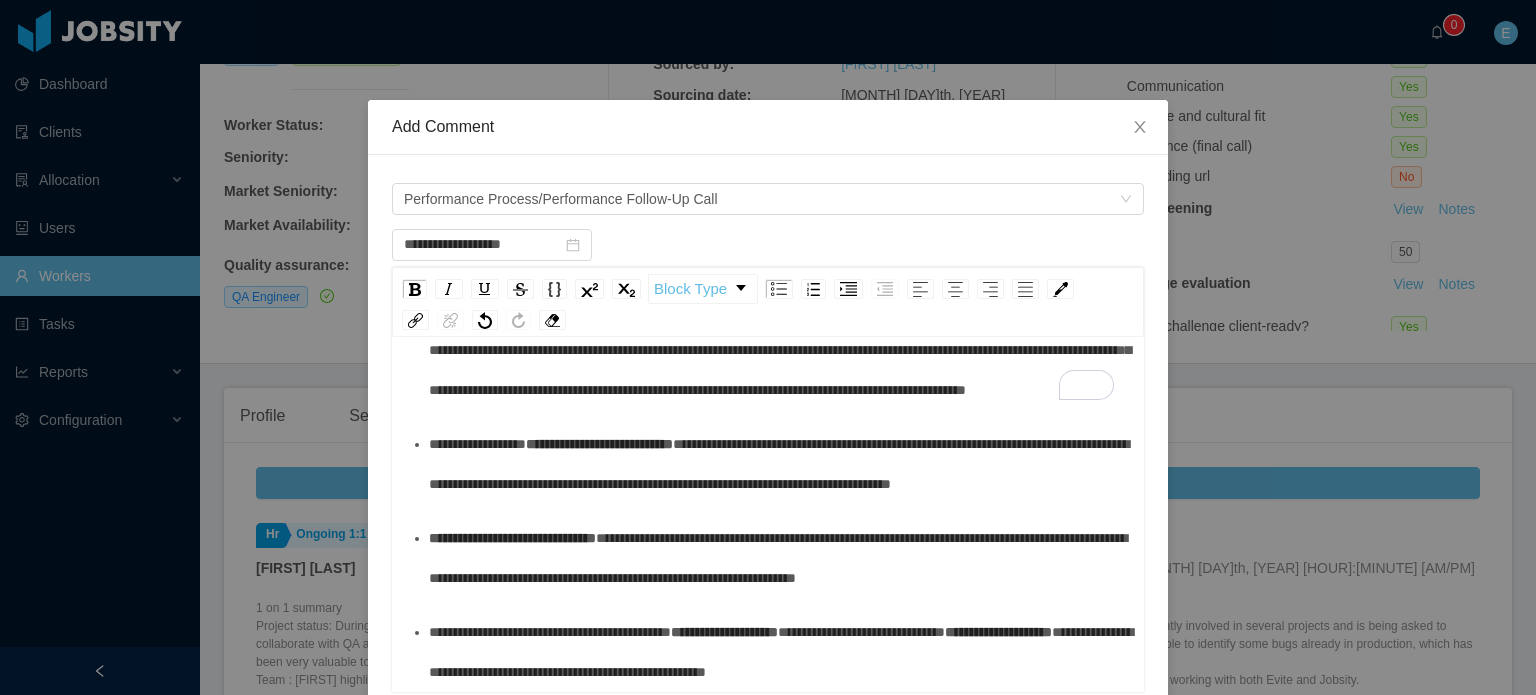 scroll, scrollTop: 456, scrollLeft: 0, axis: vertical 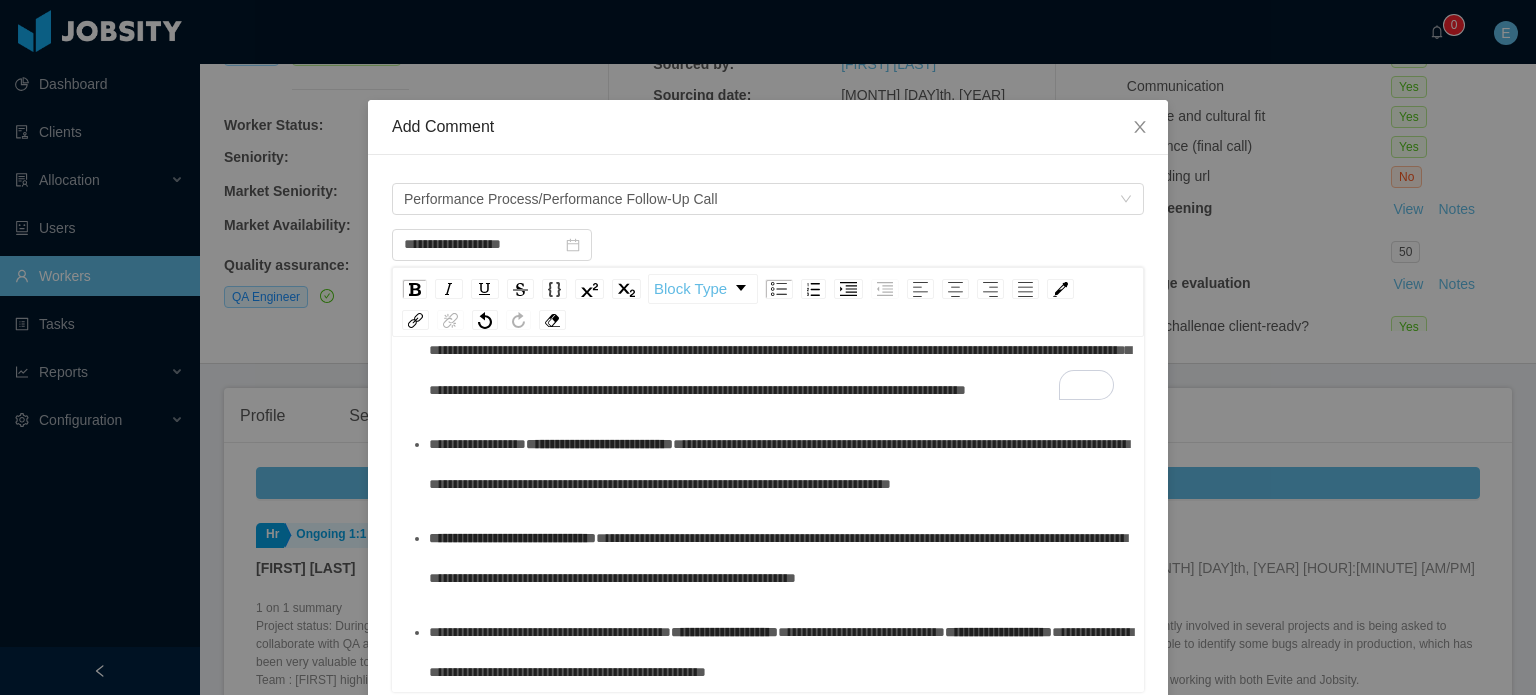 click on "**********" at bounding box center (512, 538) 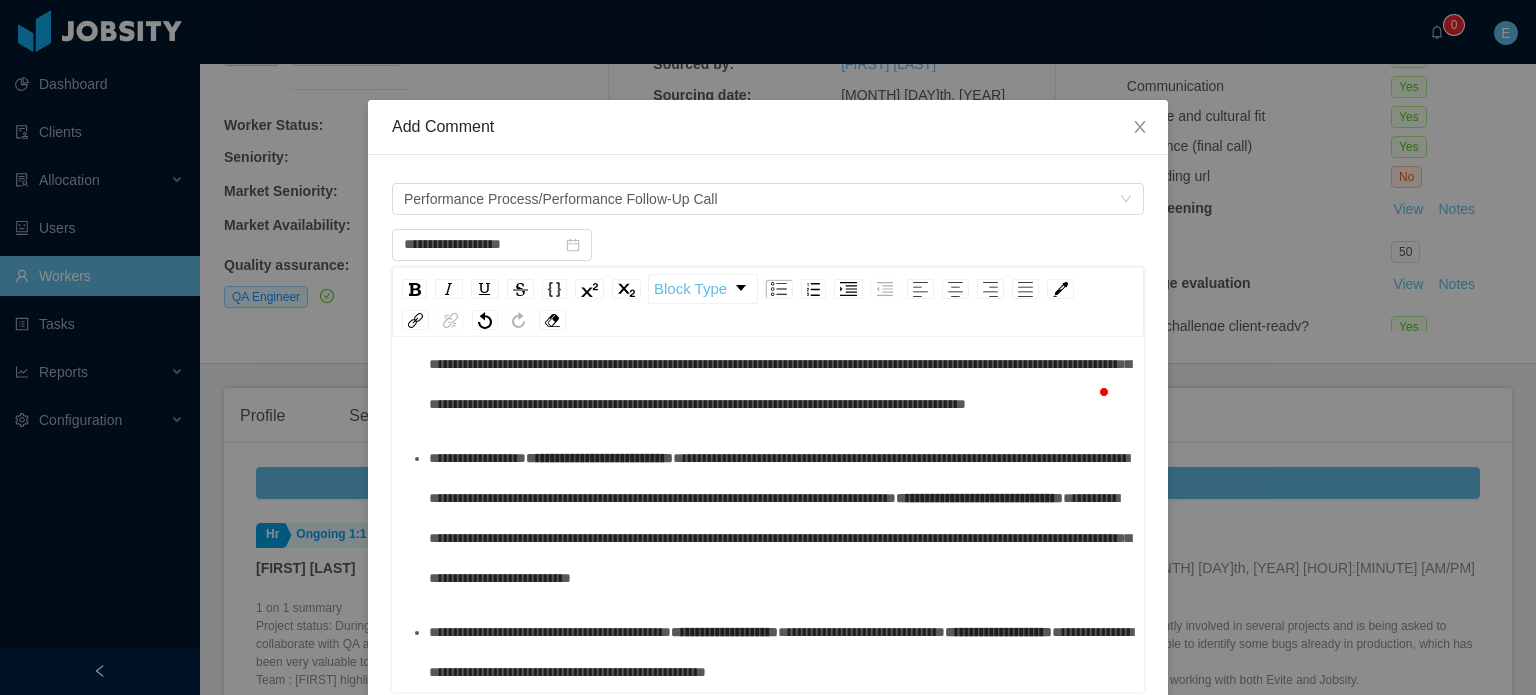 scroll, scrollTop: 508, scrollLeft: 0, axis: vertical 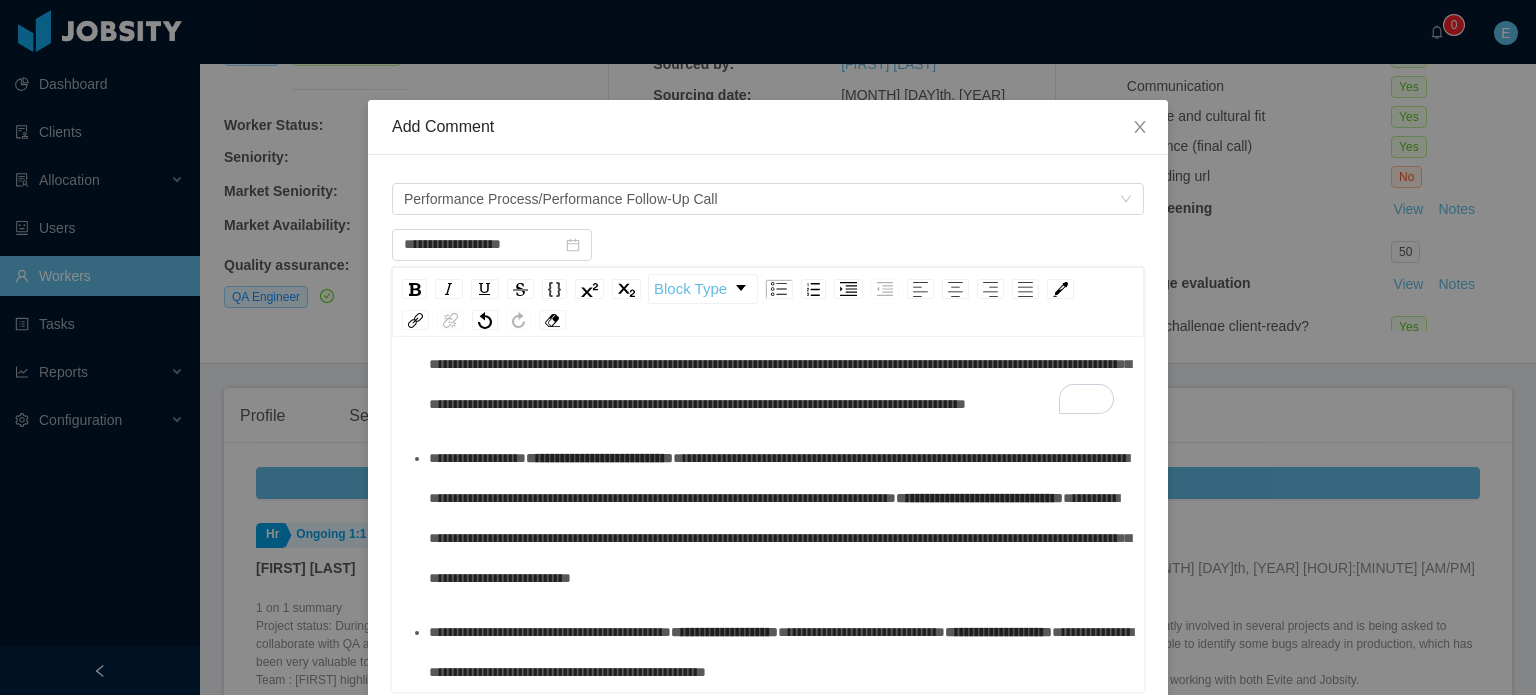 click on "**********" at bounding box center [979, 498] 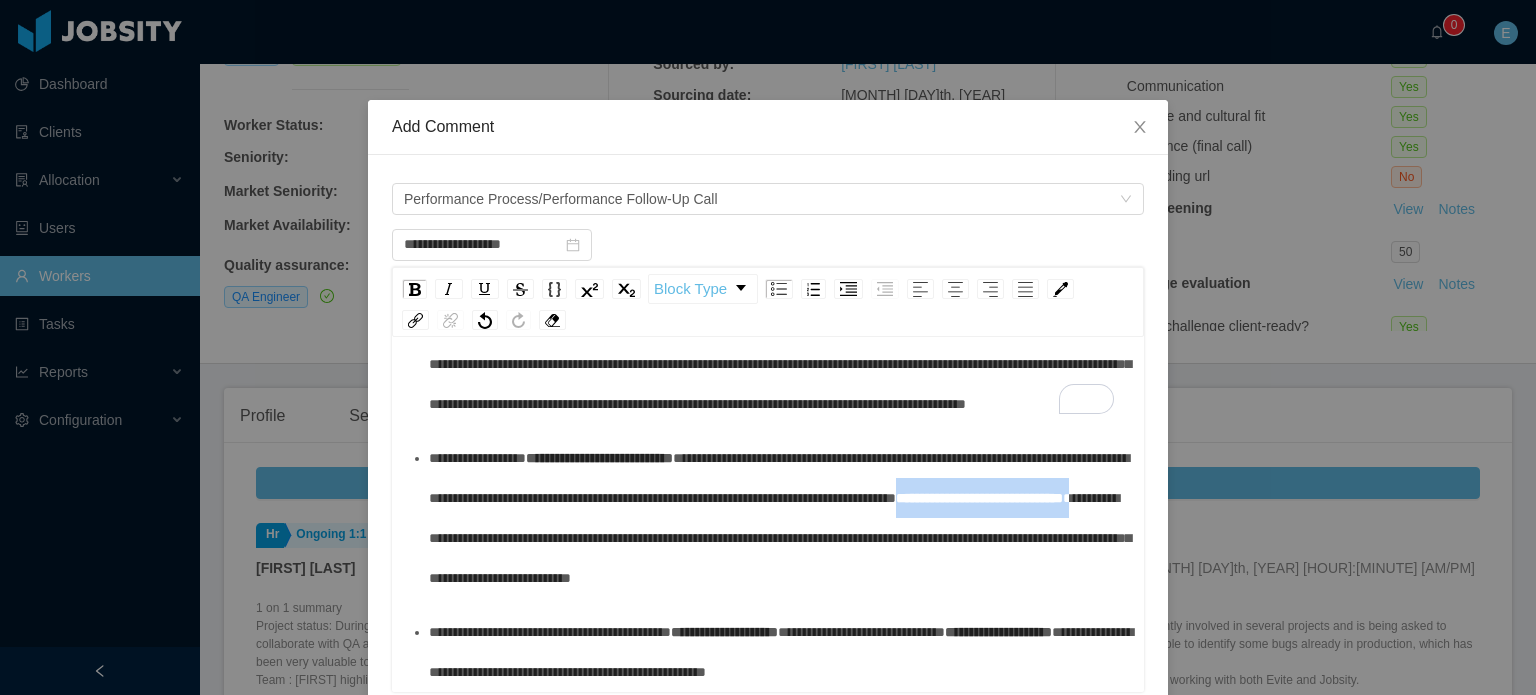 drag, startPoint x: 644, startPoint y: 497, endPoint x: 390, endPoint y: 506, distance: 254.1594 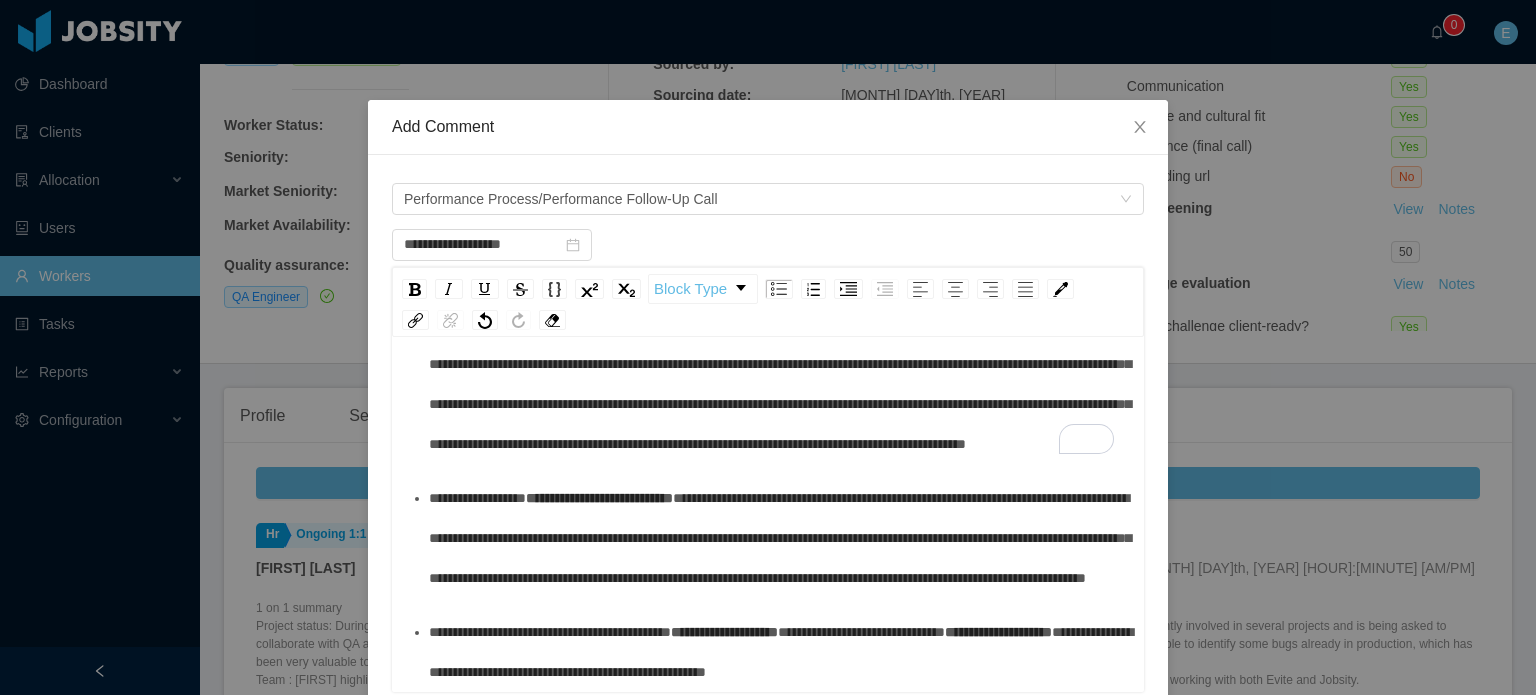 click on "**********" at bounding box center (779, 538) 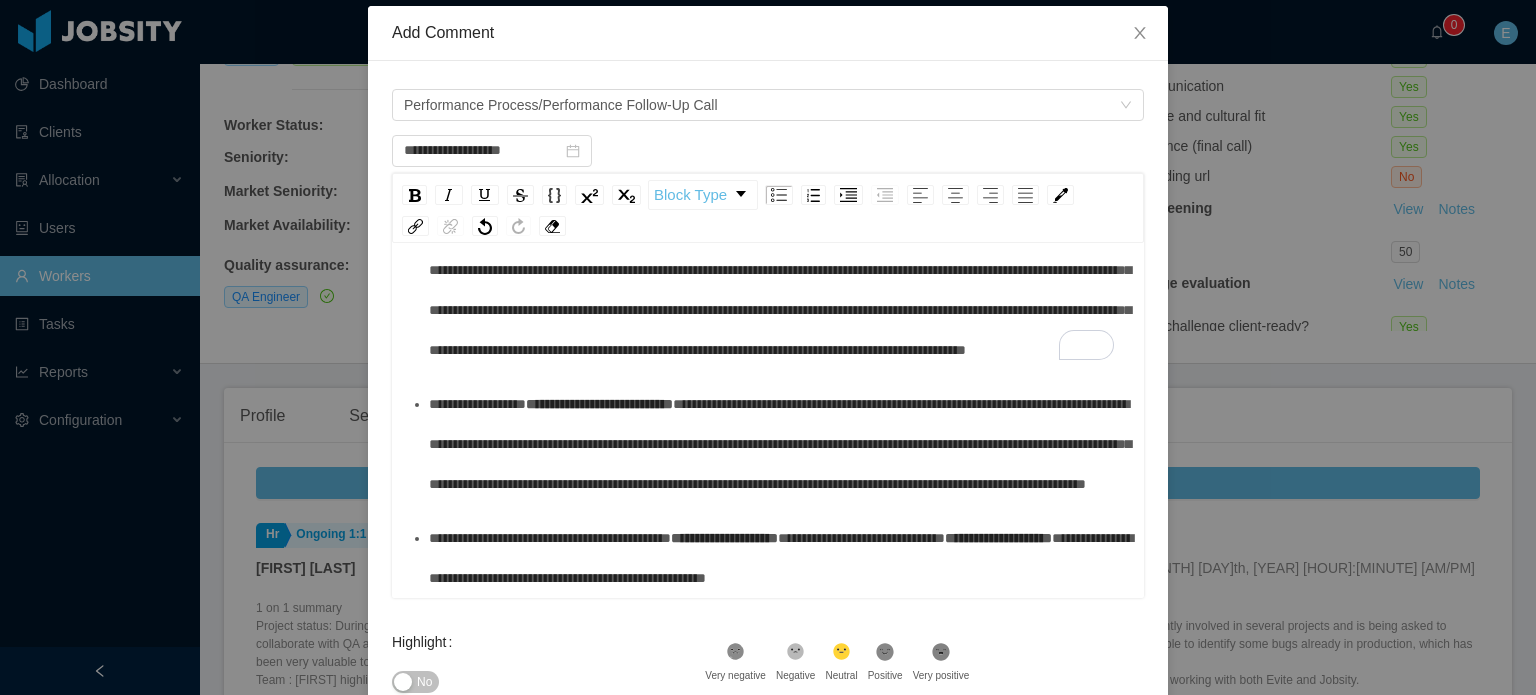 scroll, scrollTop: 100, scrollLeft: 0, axis: vertical 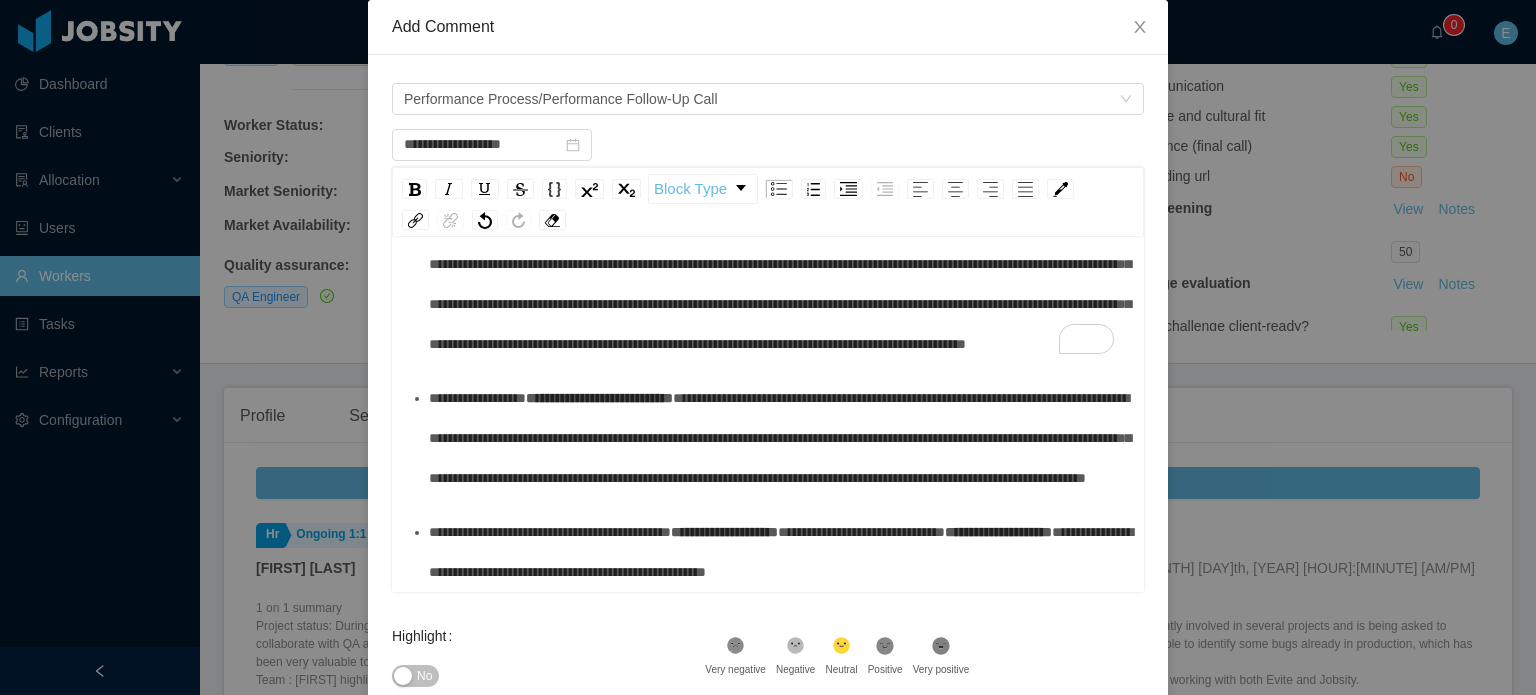 drag, startPoint x: 875, startPoint y: 639, endPoint x: 916, endPoint y: 628, distance: 42.44997 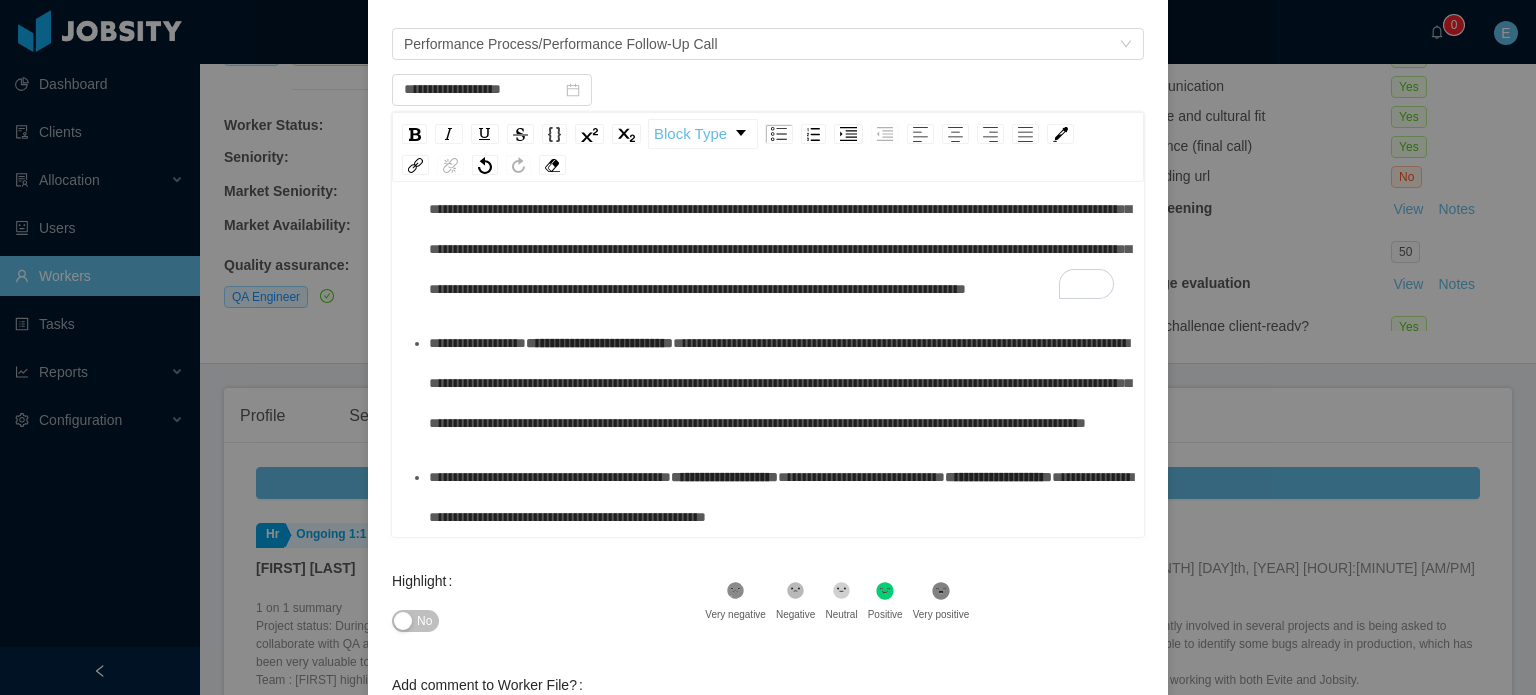 scroll, scrollTop: 328, scrollLeft: 0, axis: vertical 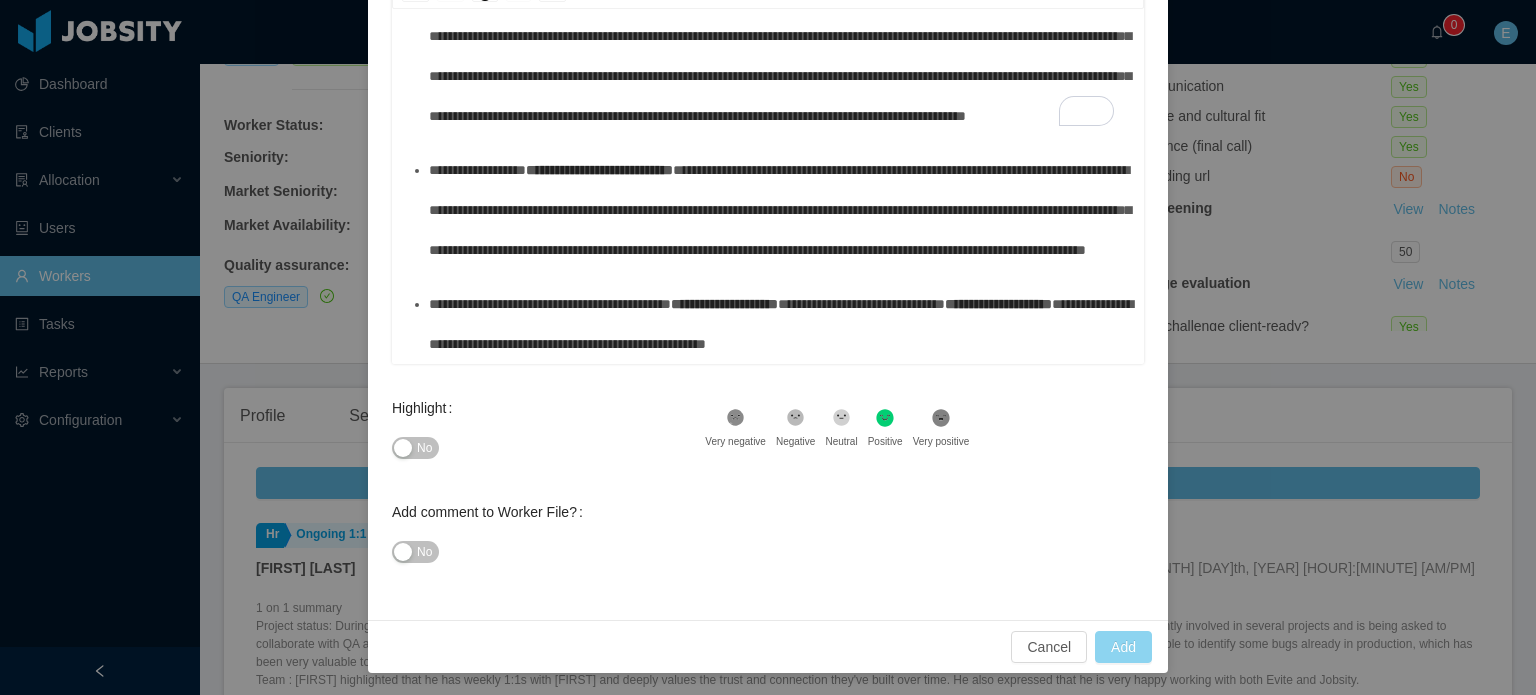 click on "Add" at bounding box center [1123, 647] 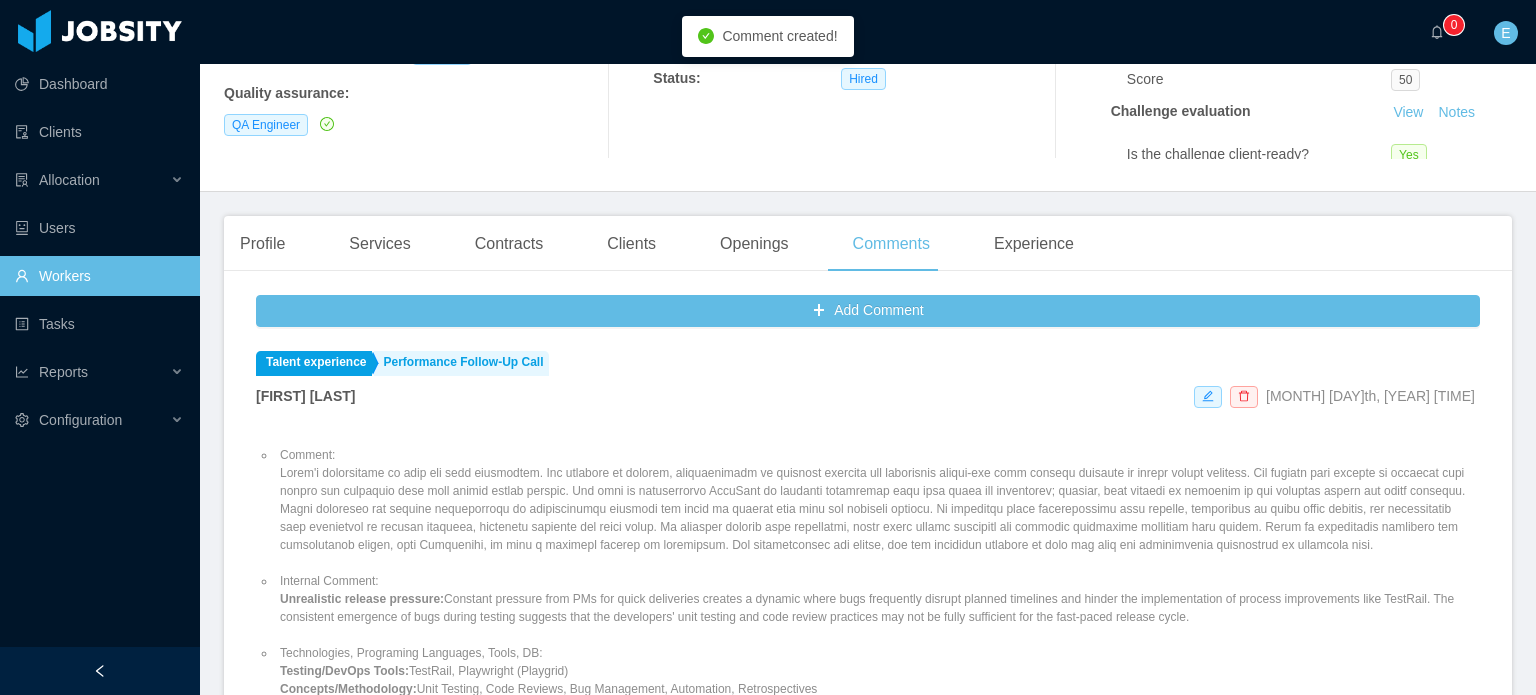 scroll, scrollTop: 400, scrollLeft: 0, axis: vertical 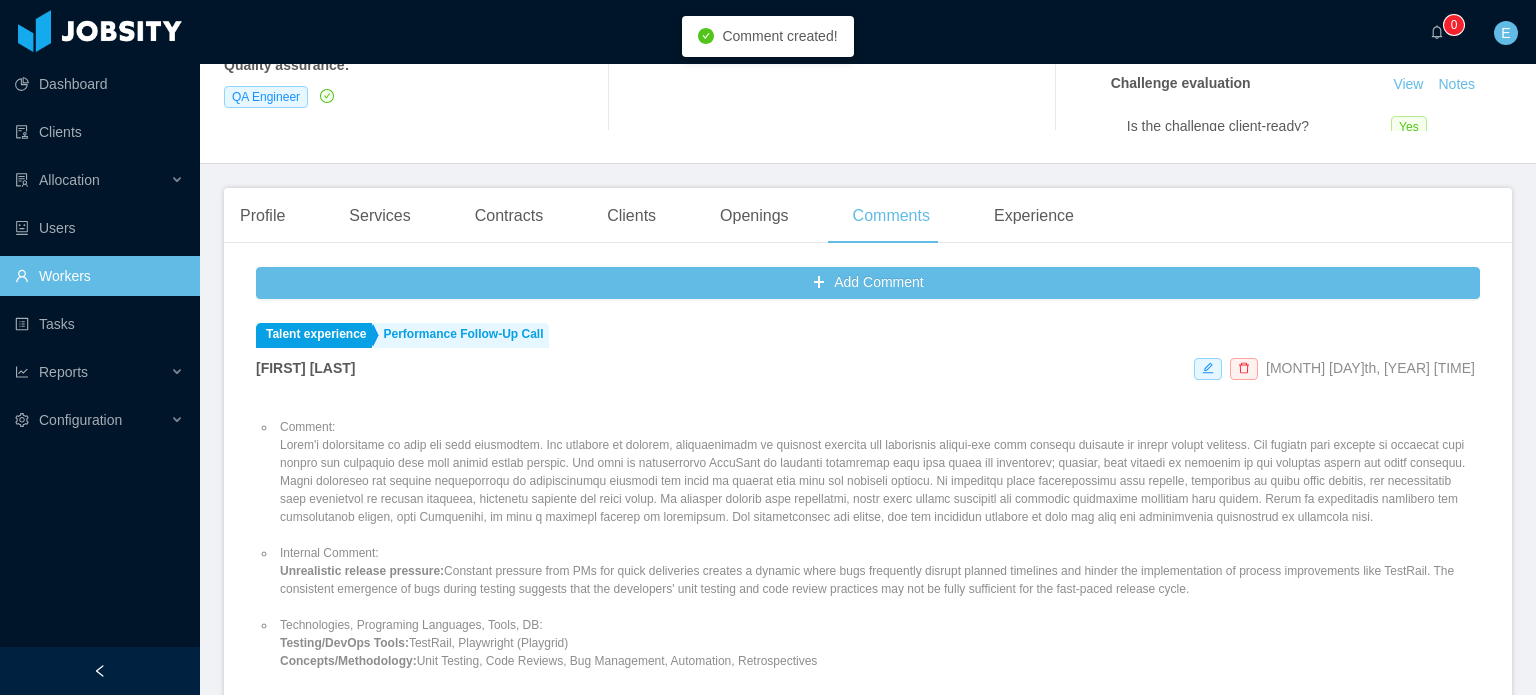 click on "Comment:" at bounding box center (878, 472) 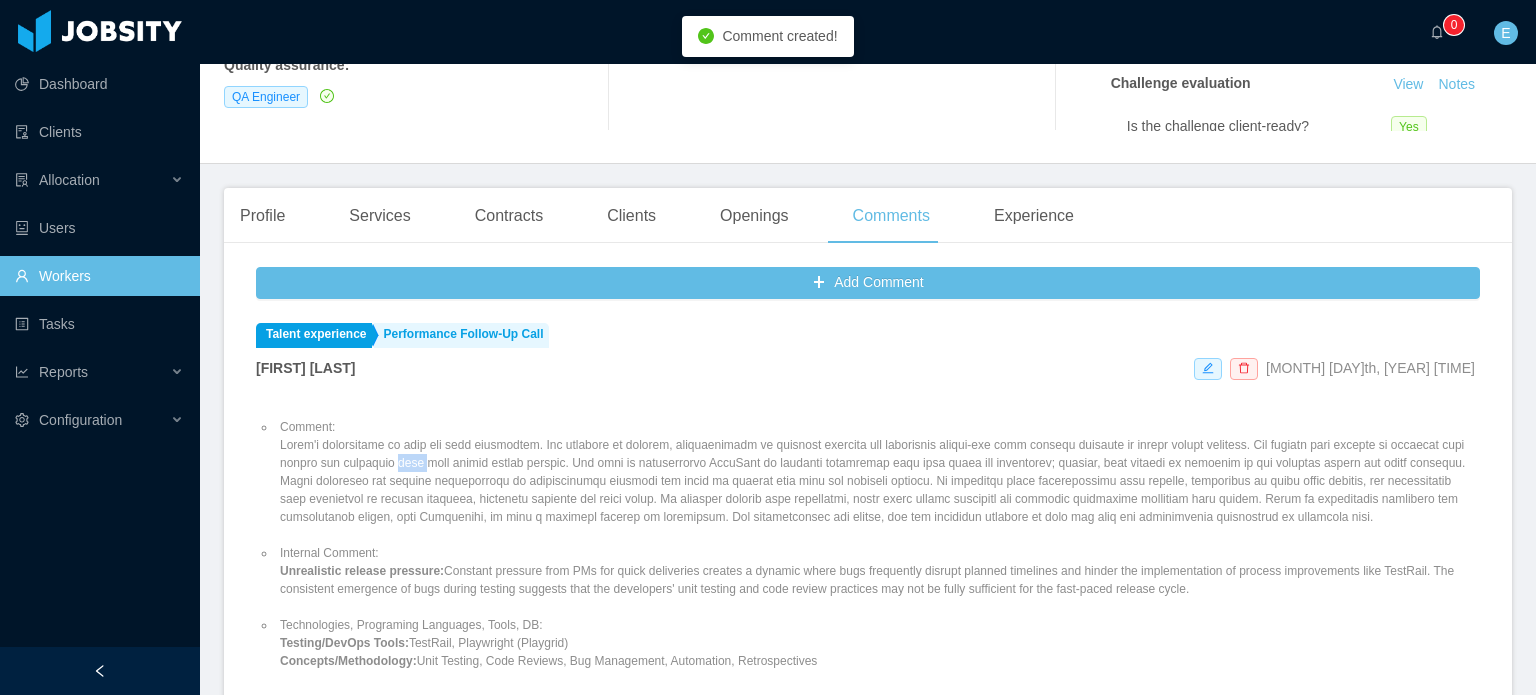 click on "Comment:" at bounding box center [878, 472] 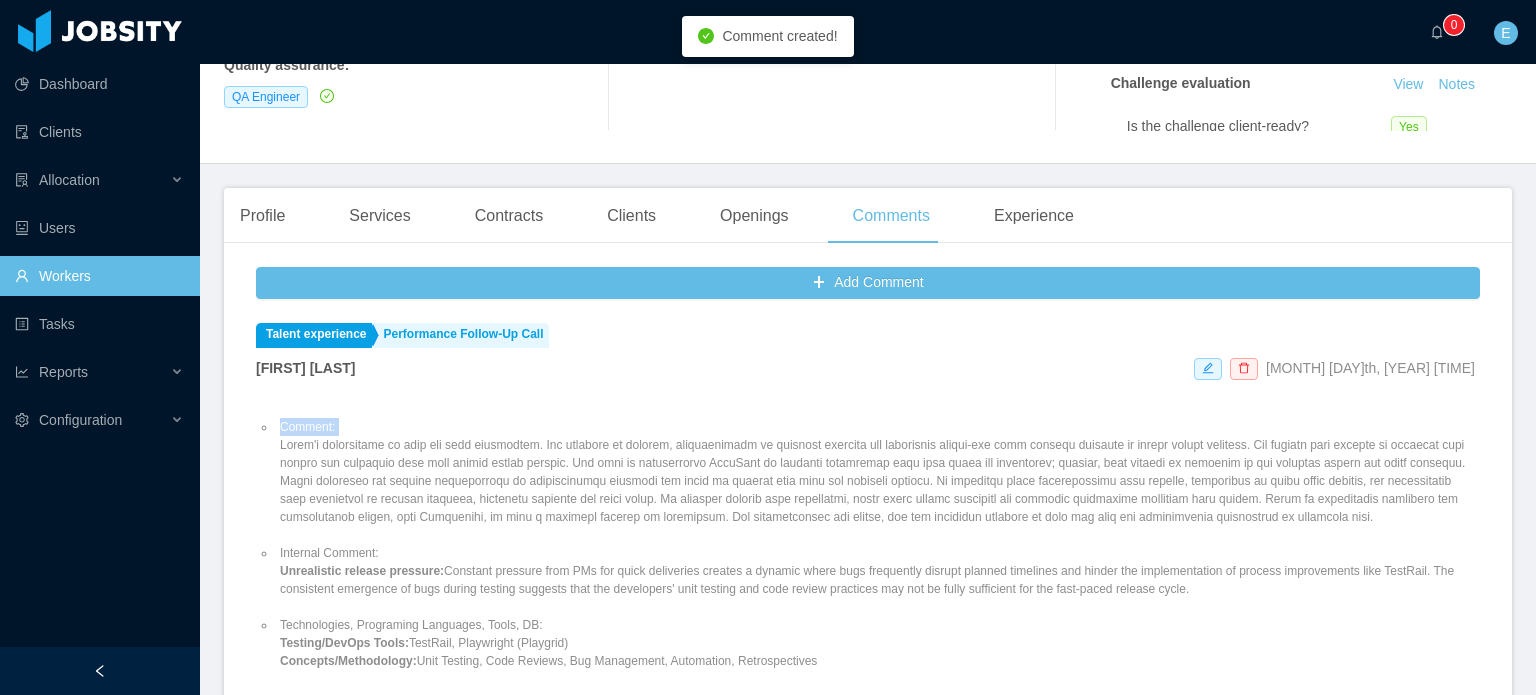 click on "Comment:" at bounding box center (878, 472) 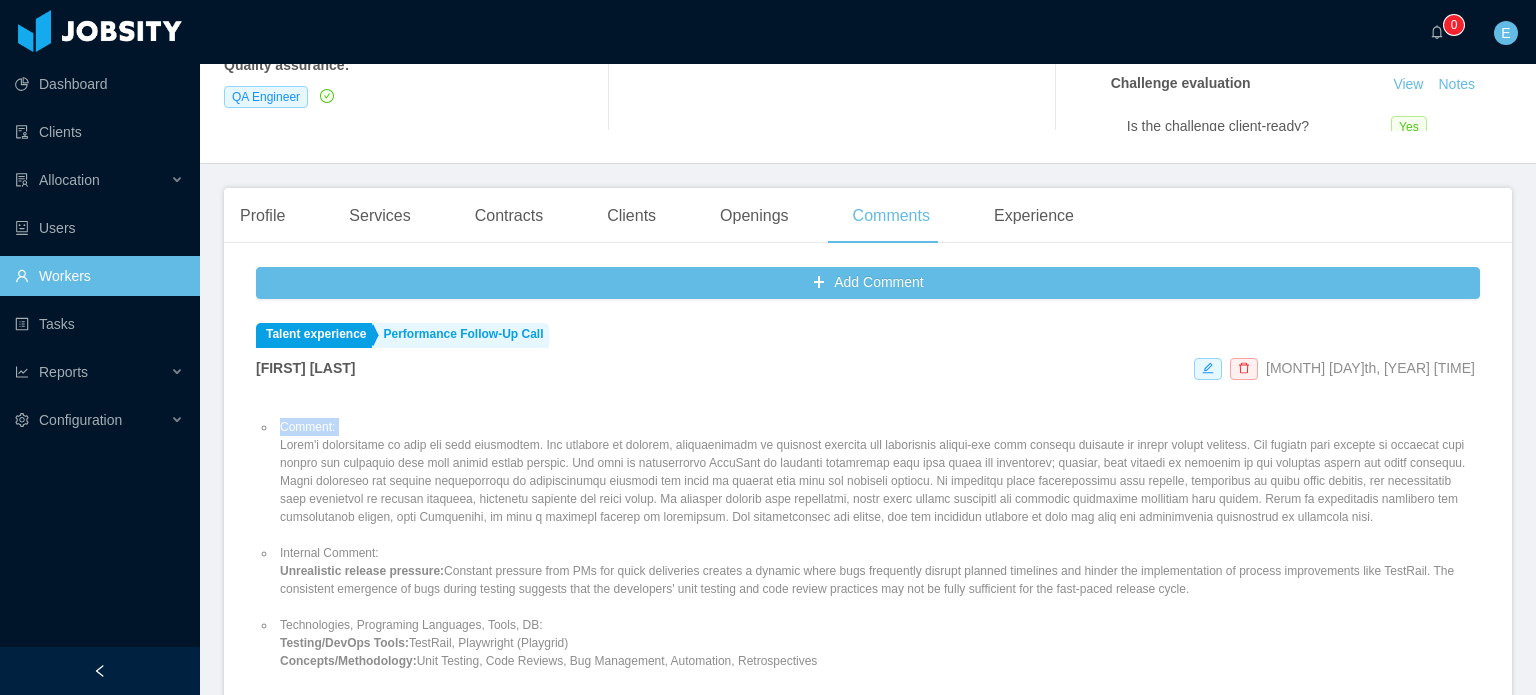 copy on "Comment:" 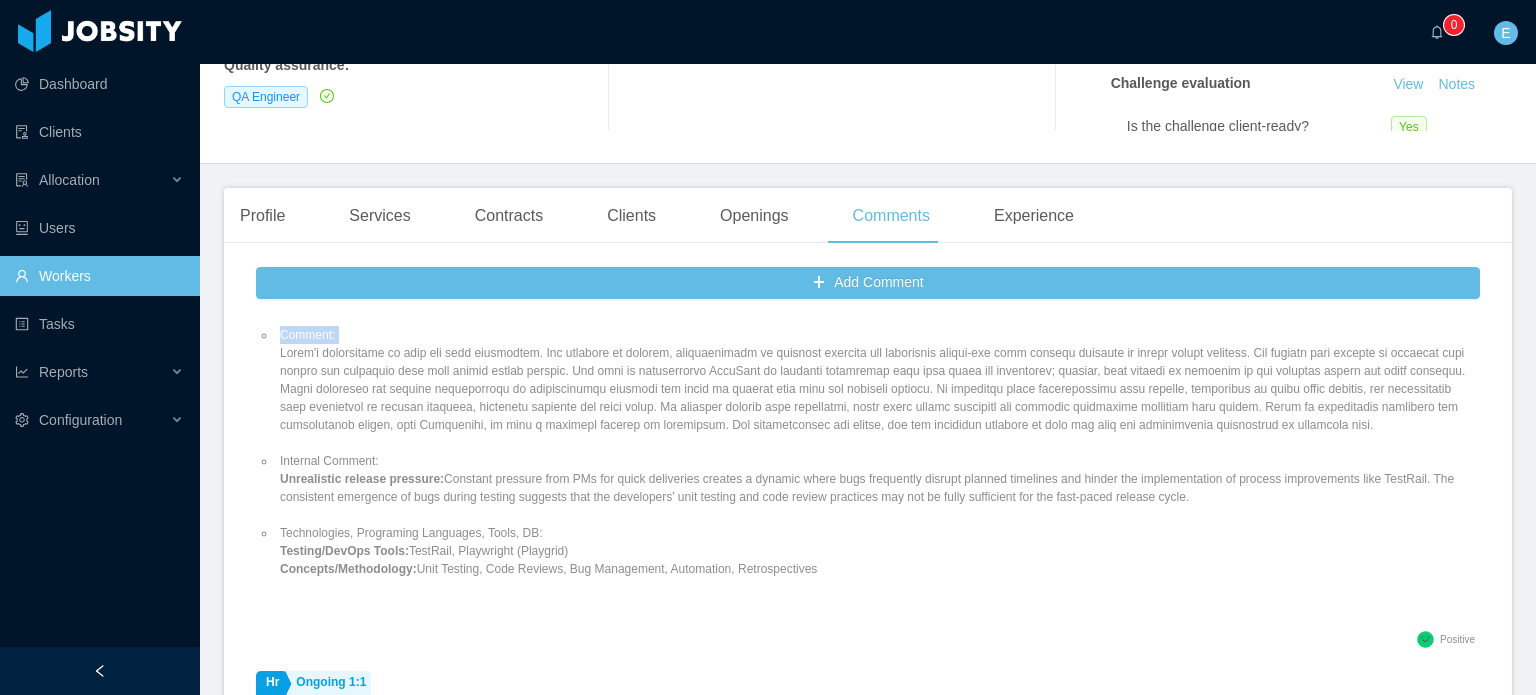 scroll, scrollTop: 100, scrollLeft: 0, axis: vertical 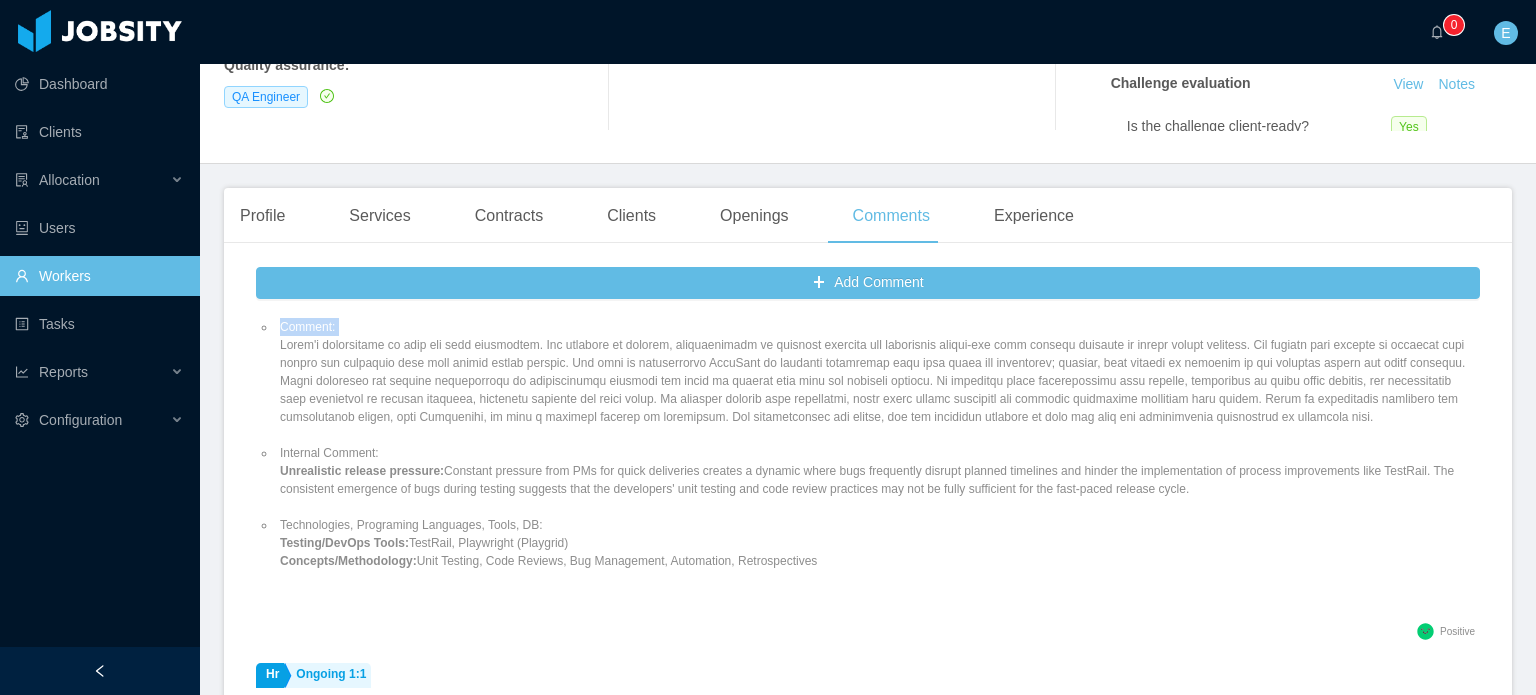 drag, startPoint x: 818, startPoint y: 582, endPoint x: 270, endPoint y: 472, distance: 558.93115 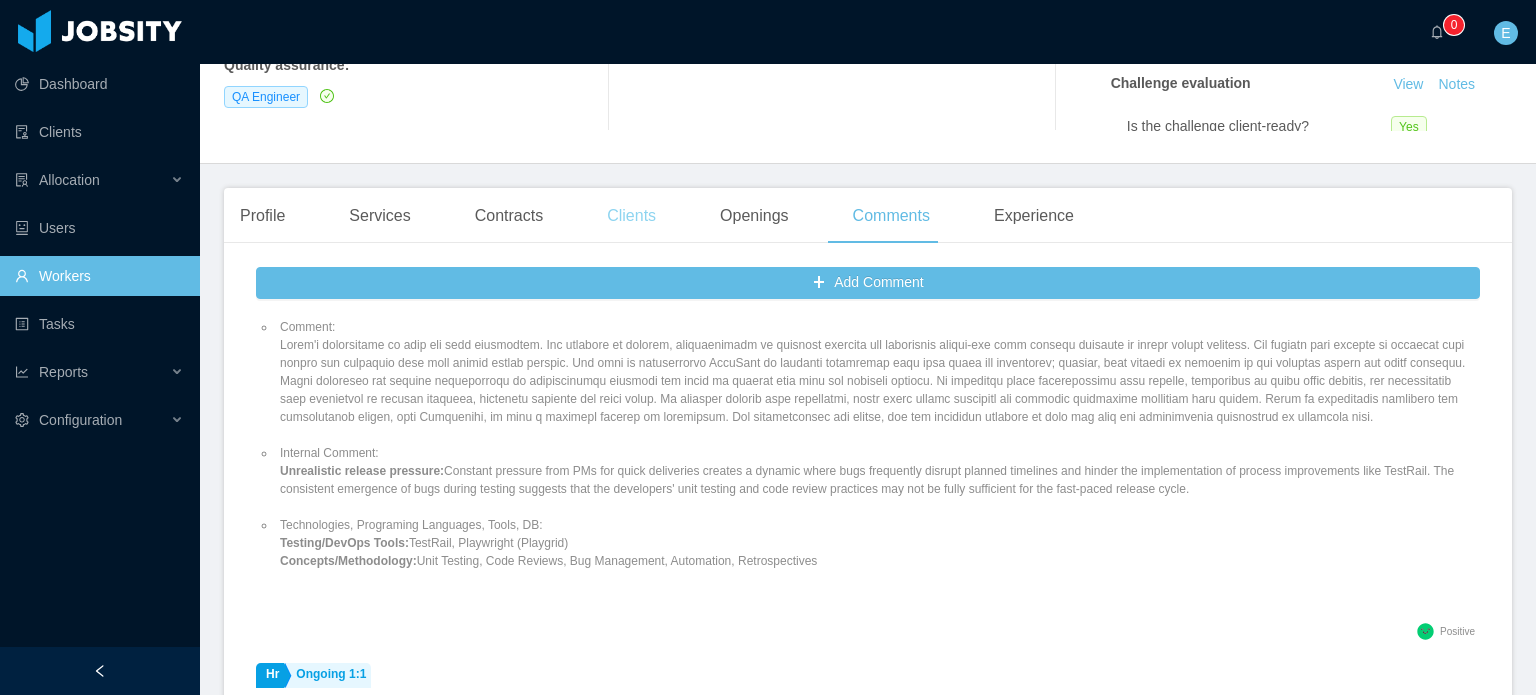 click on "Clients" at bounding box center (631, 216) 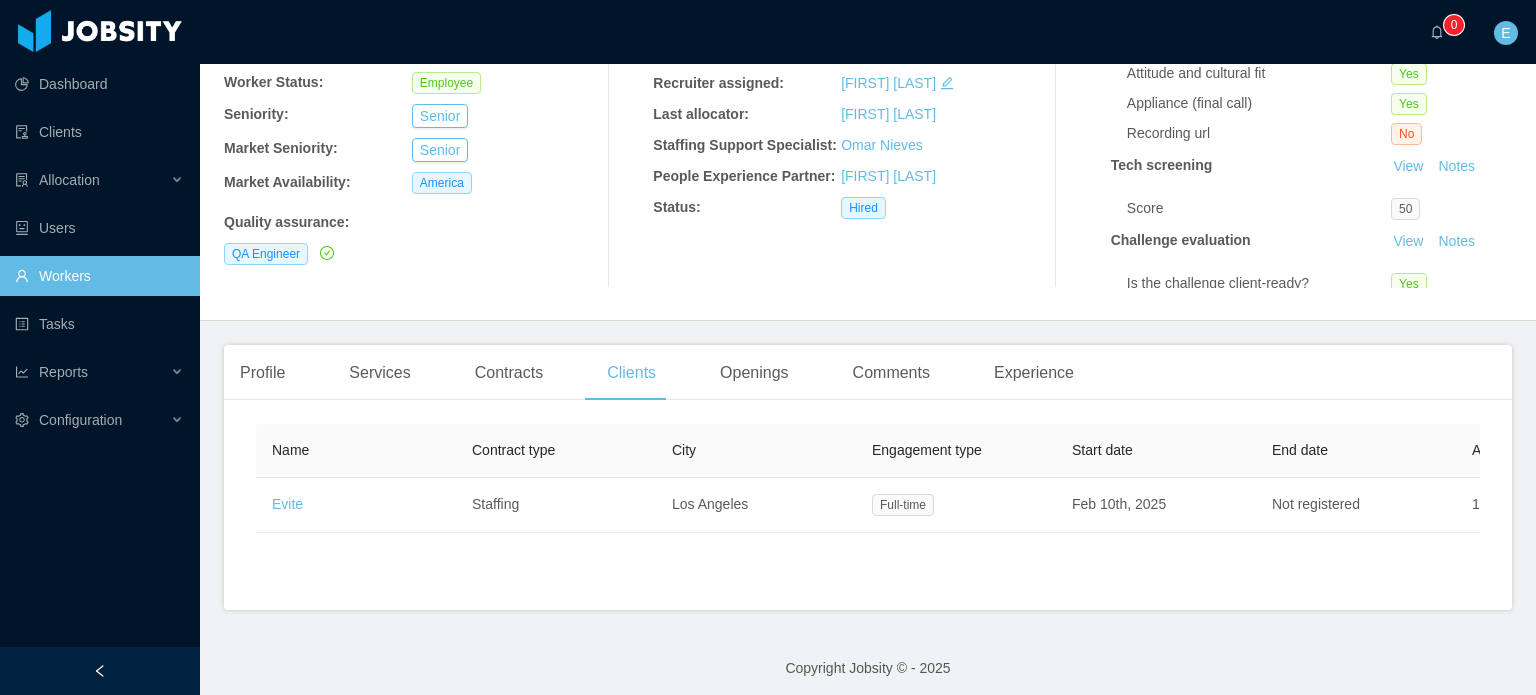 scroll, scrollTop: 246, scrollLeft: 0, axis: vertical 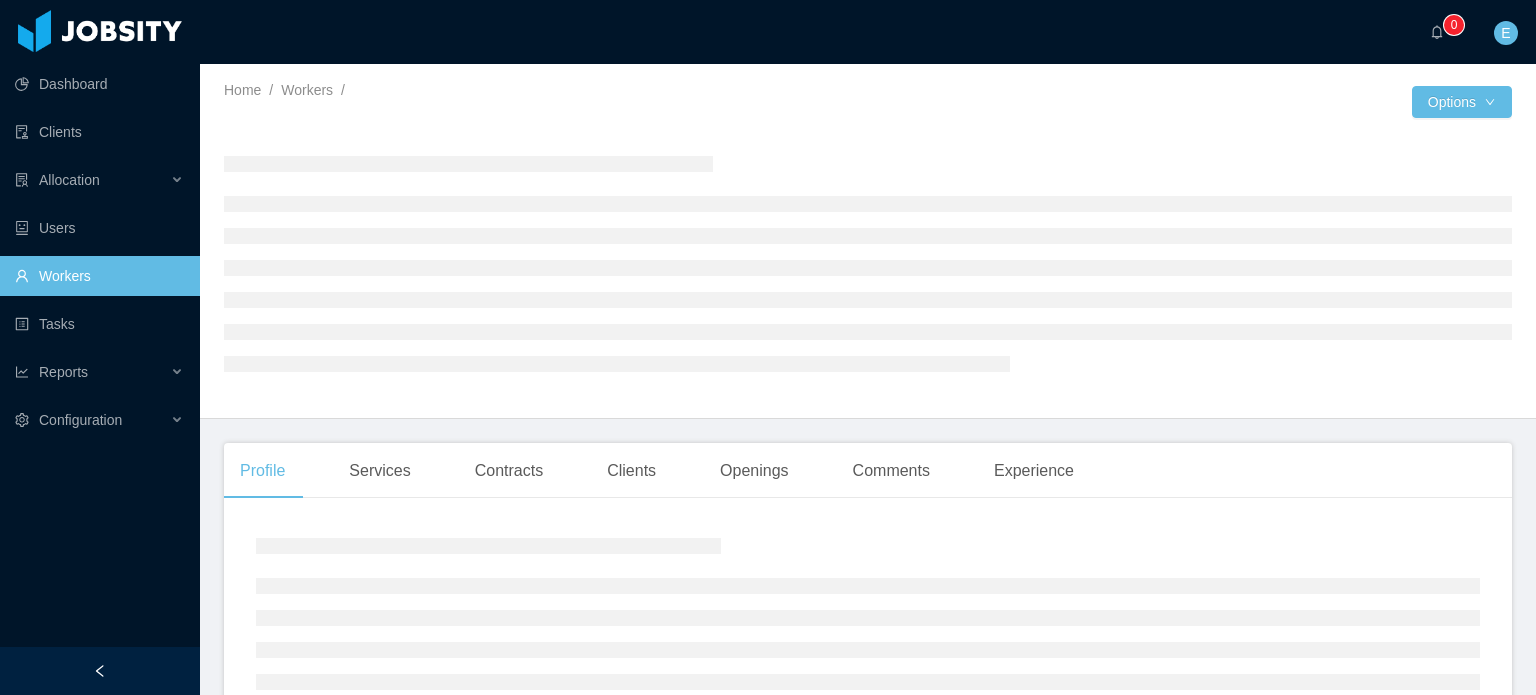 click on "Workers" at bounding box center [99, 276] 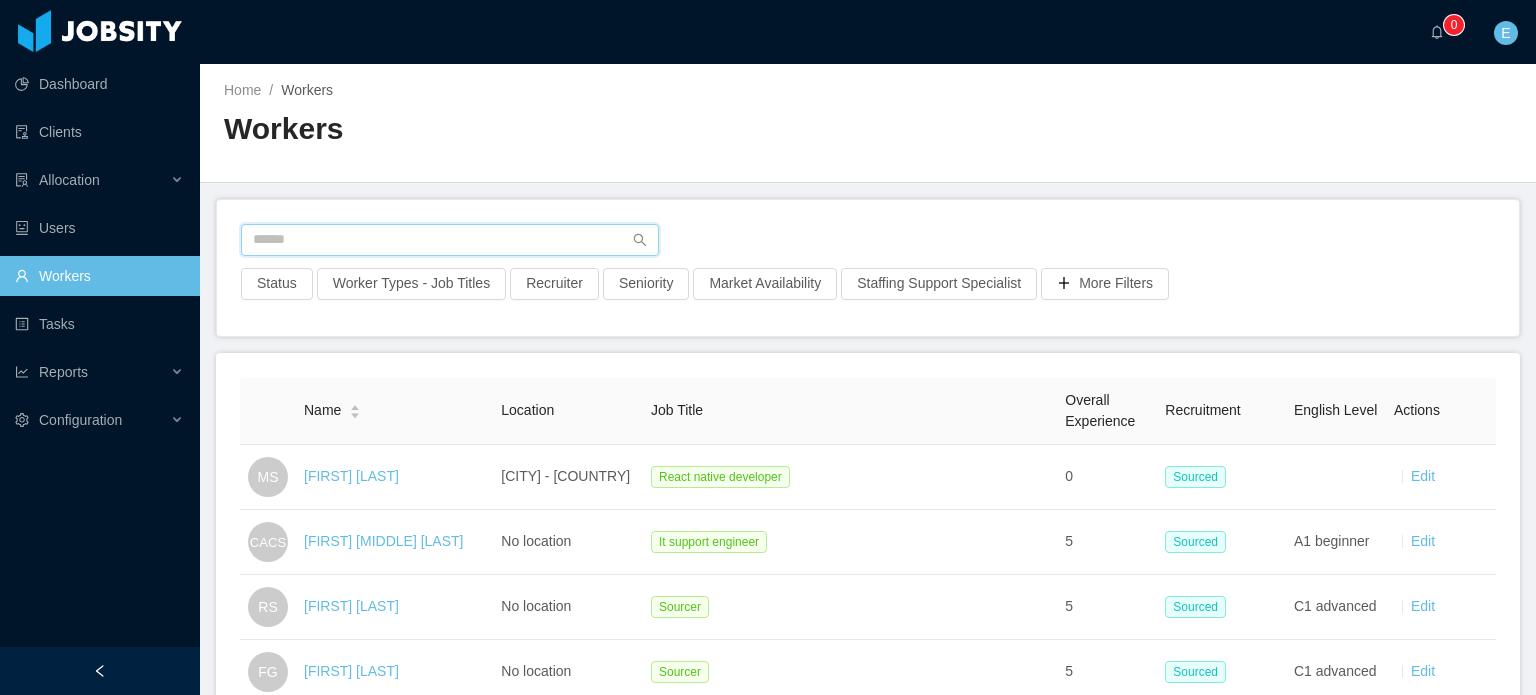 click at bounding box center [450, 240] 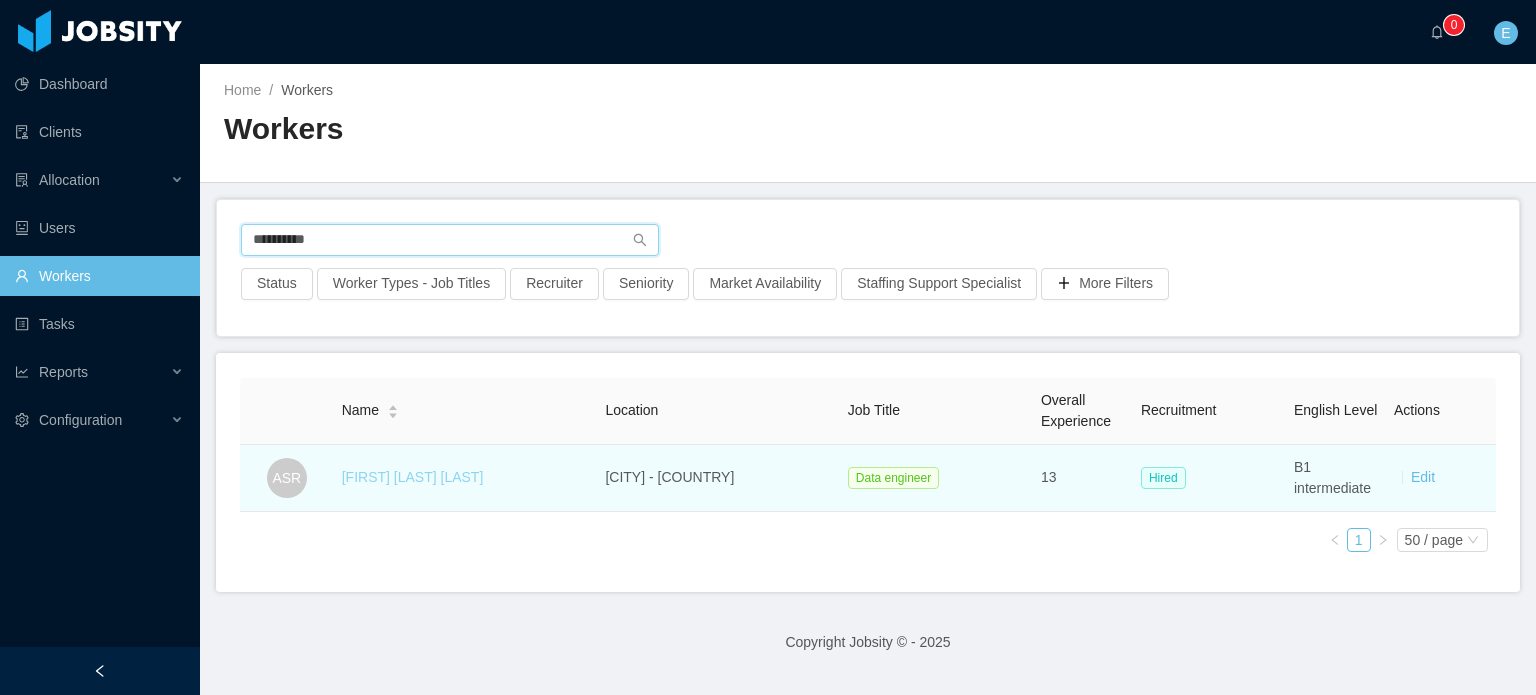 type on "**********" 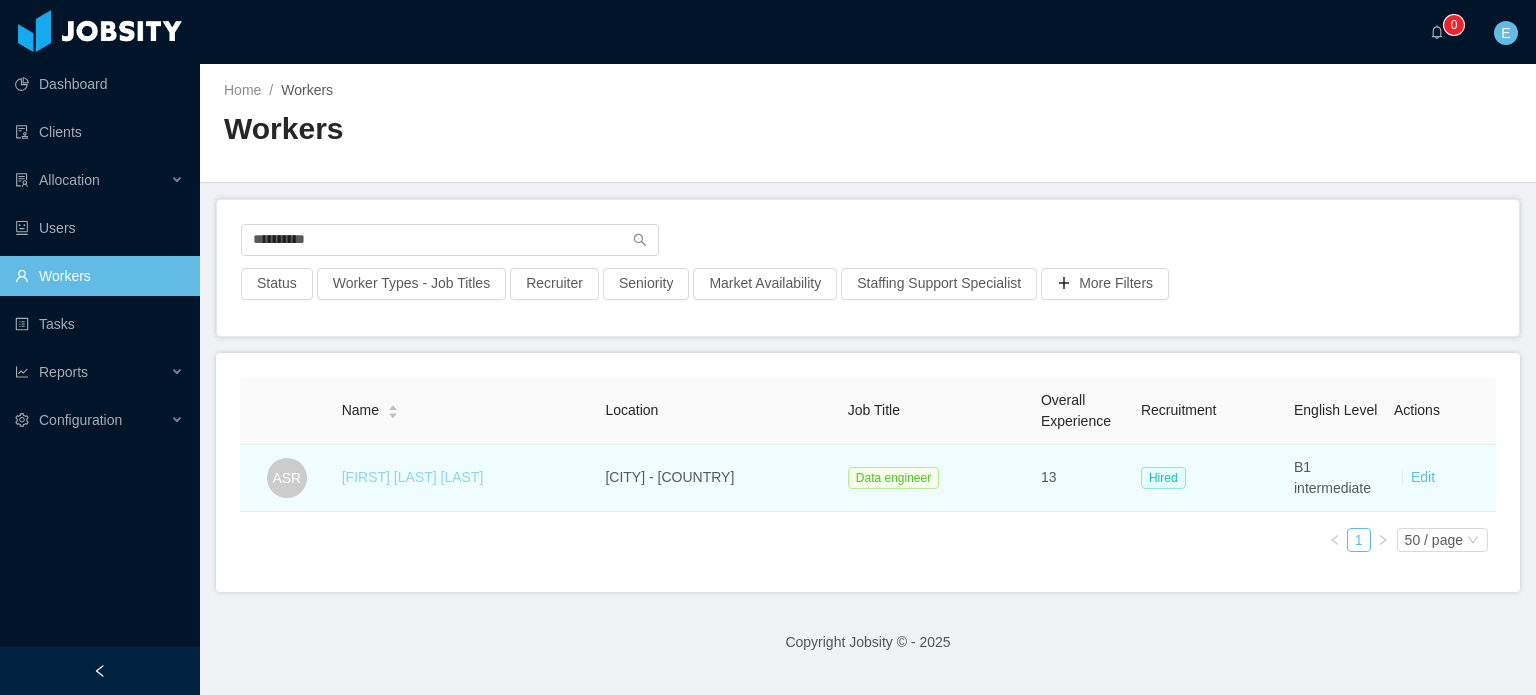 click on "[FIRST] [LAST] [LAST]" at bounding box center [413, 477] 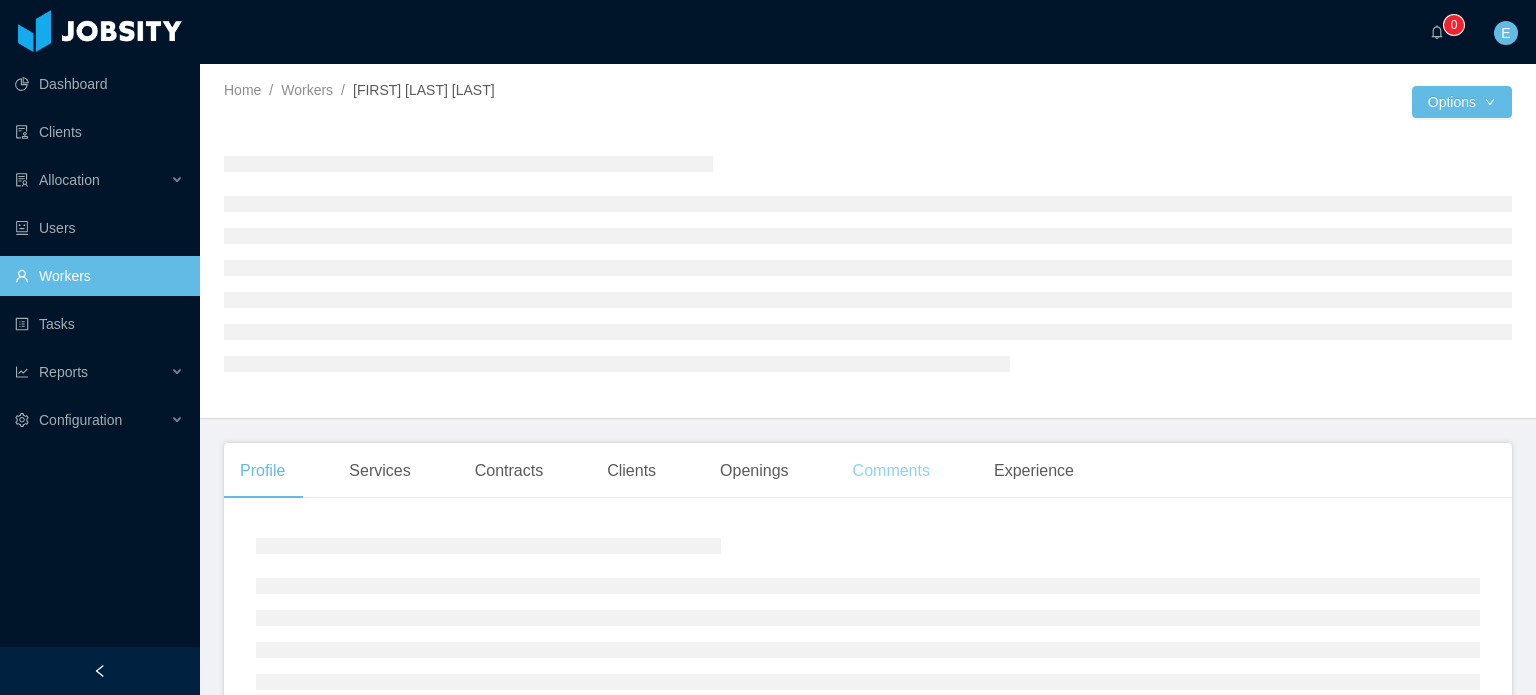 click on "Comments" at bounding box center [891, 471] 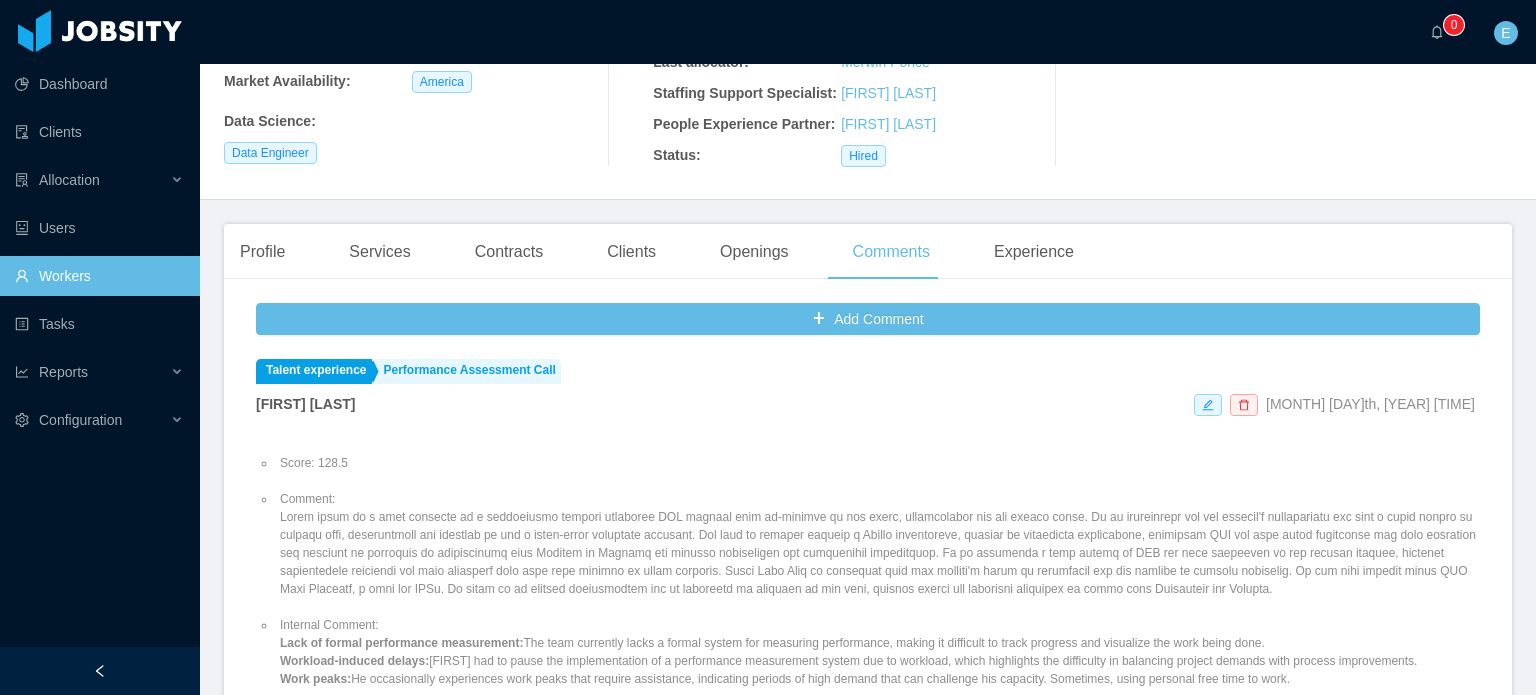 scroll, scrollTop: 300, scrollLeft: 0, axis: vertical 